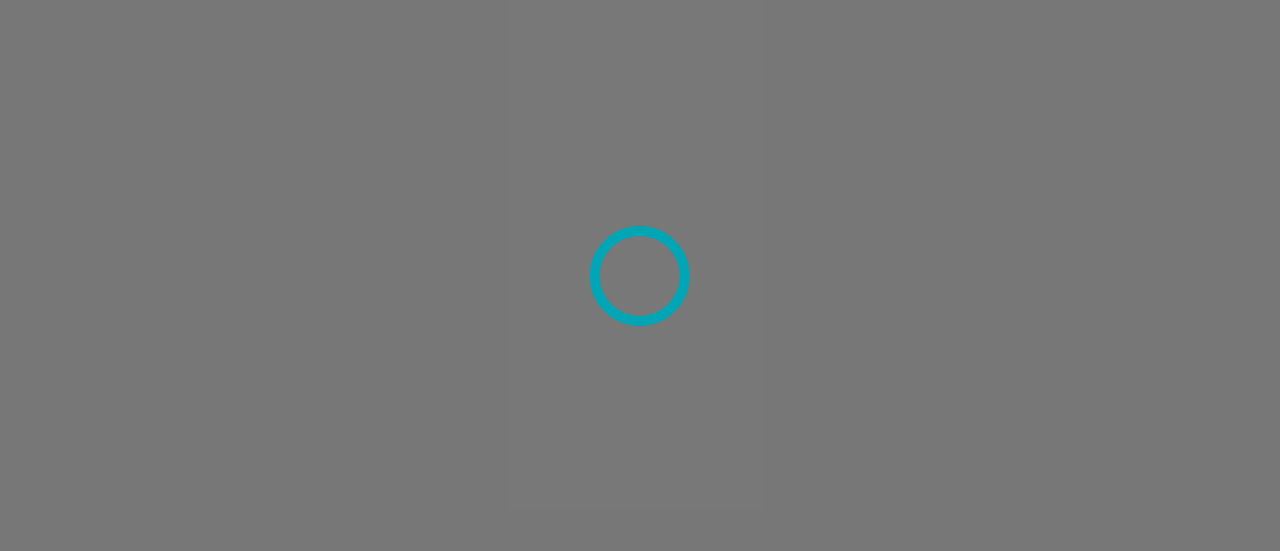 scroll, scrollTop: 0, scrollLeft: 0, axis: both 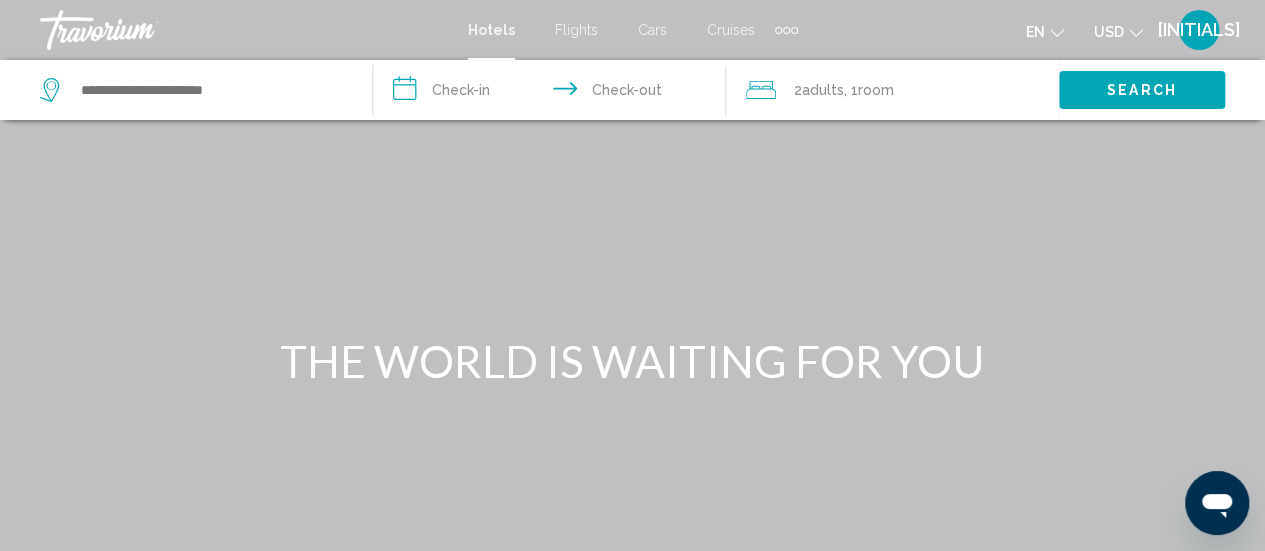 click at bounding box center (786, 30) 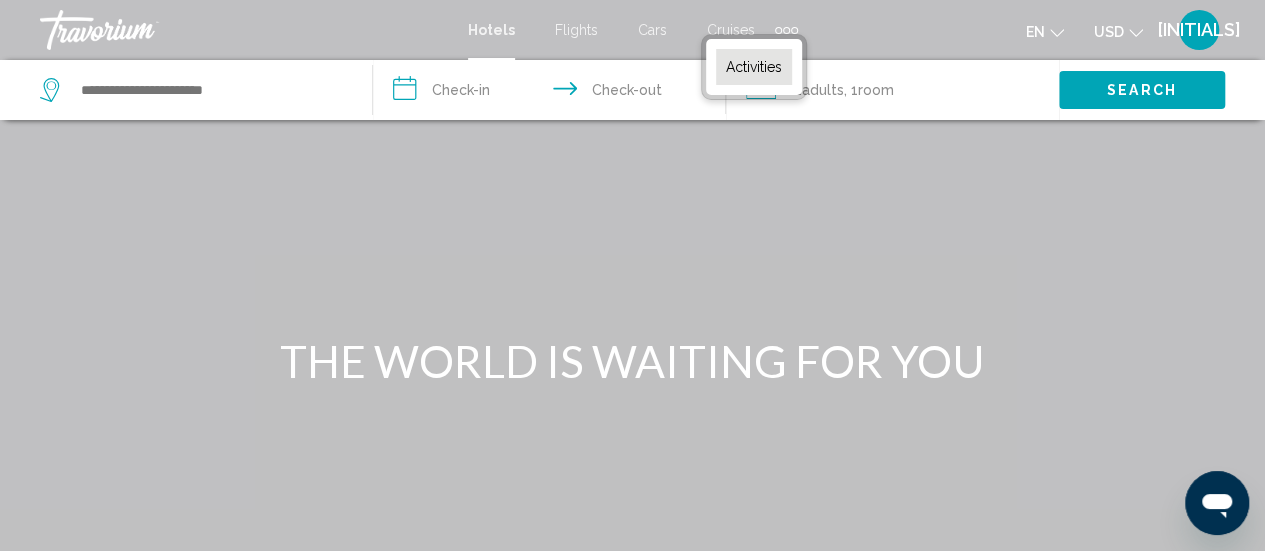 click on "Activities" at bounding box center (754, 67) 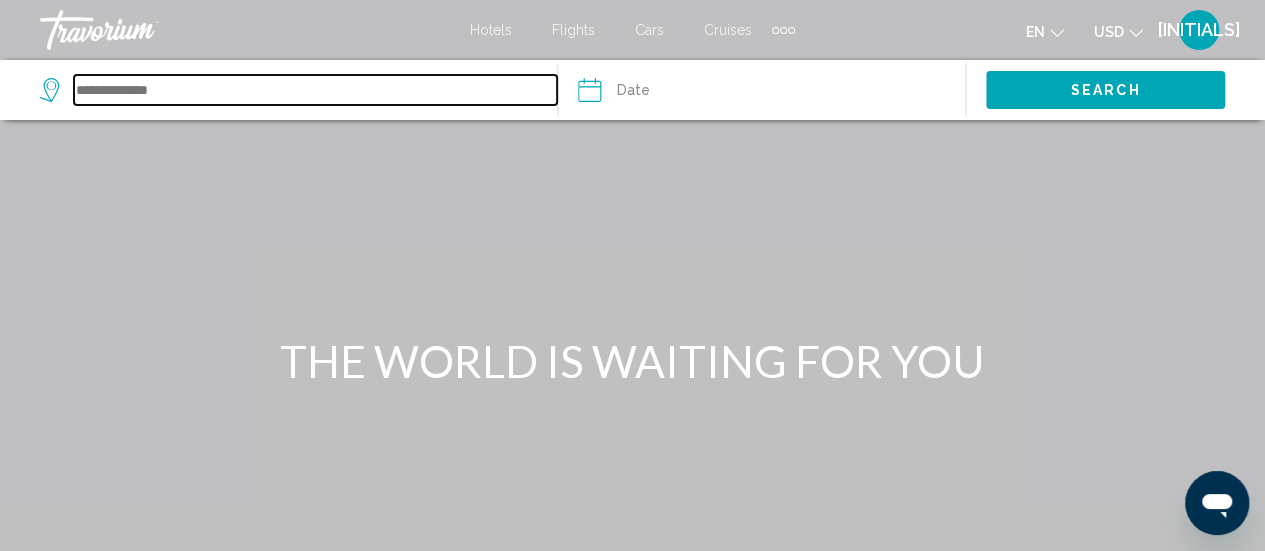 click at bounding box center [315, 90] 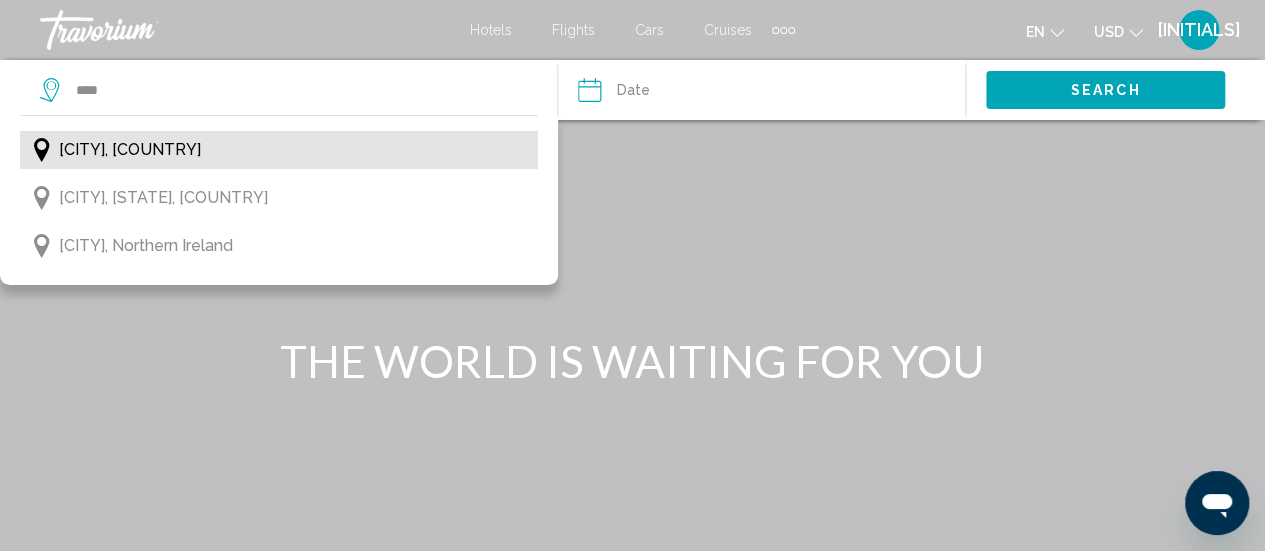 click on "[CITY], [COUNTRY]" at bounding box center (279, 150) 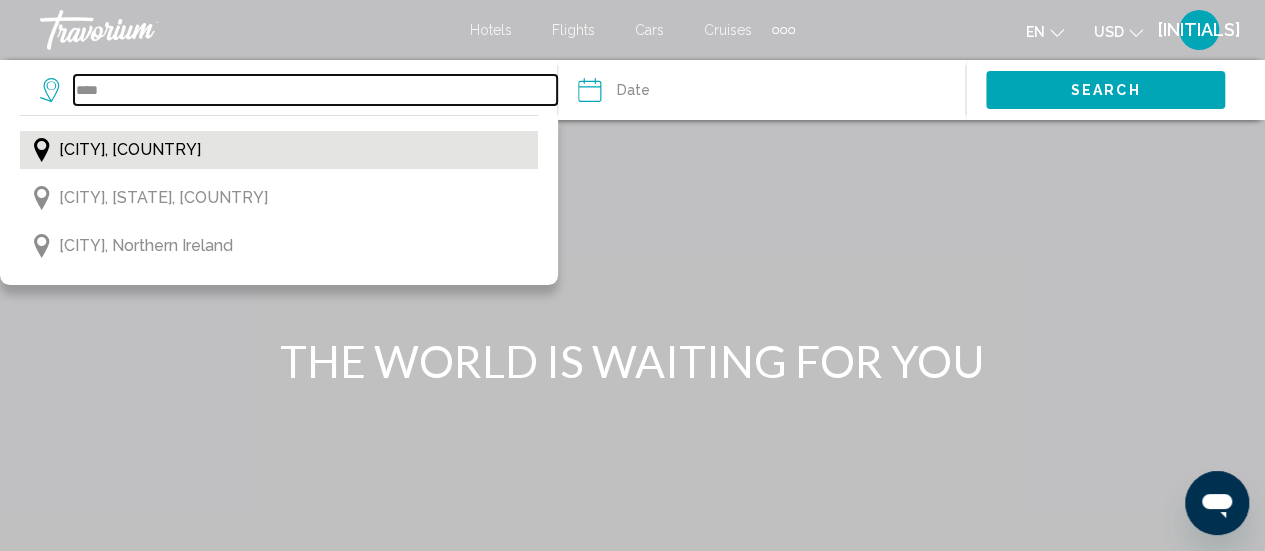 type on "**********" 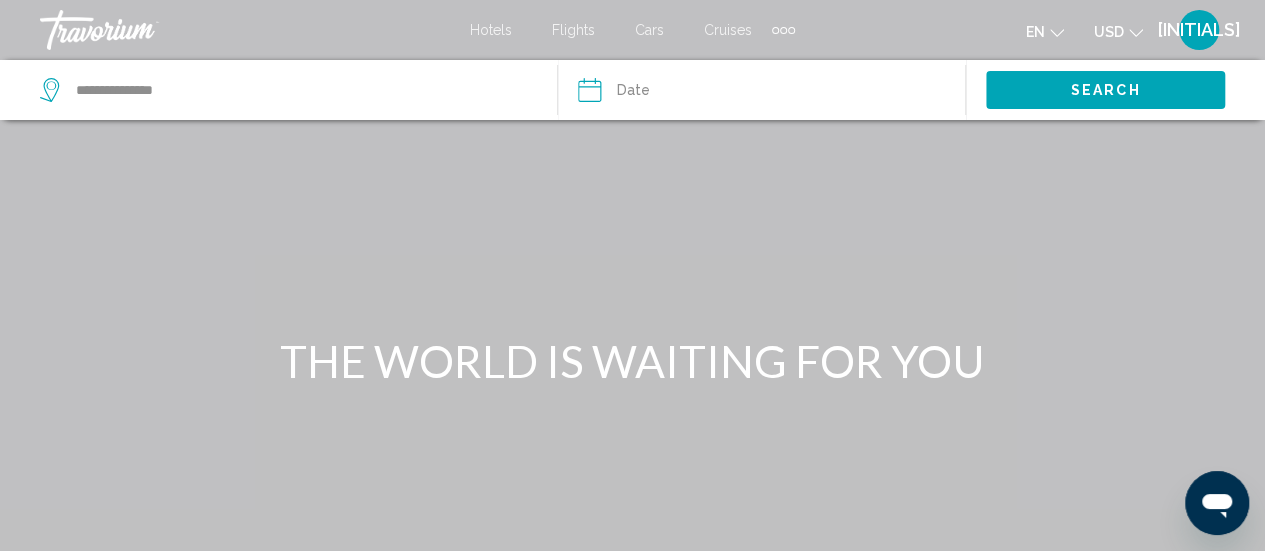 click at bounding box center [674, 93] 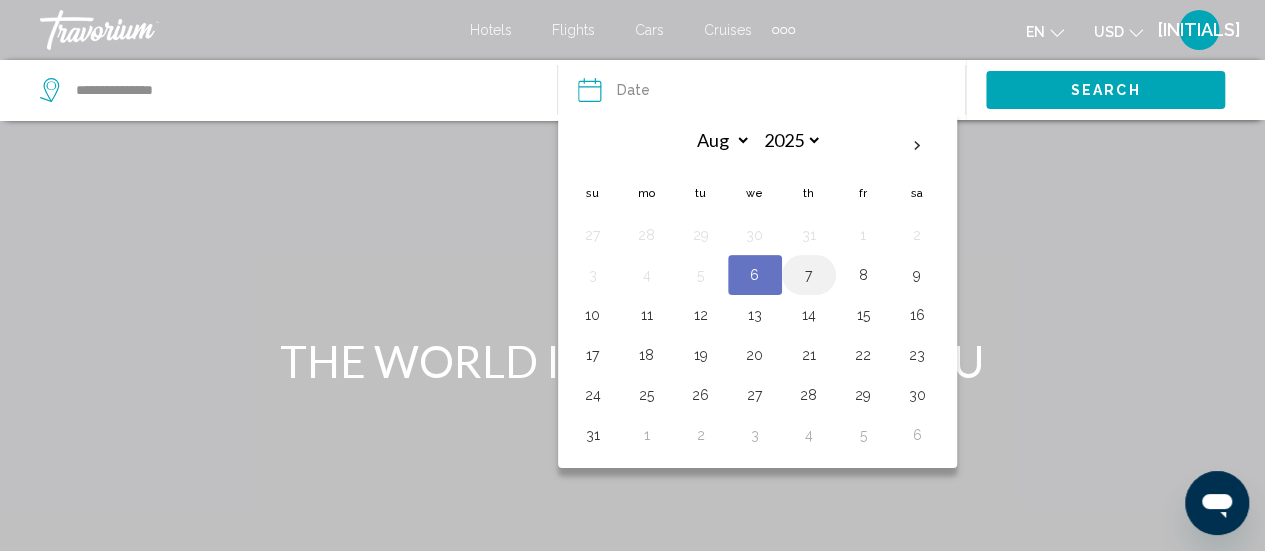 click on "7" at bounding box center [809, 275] 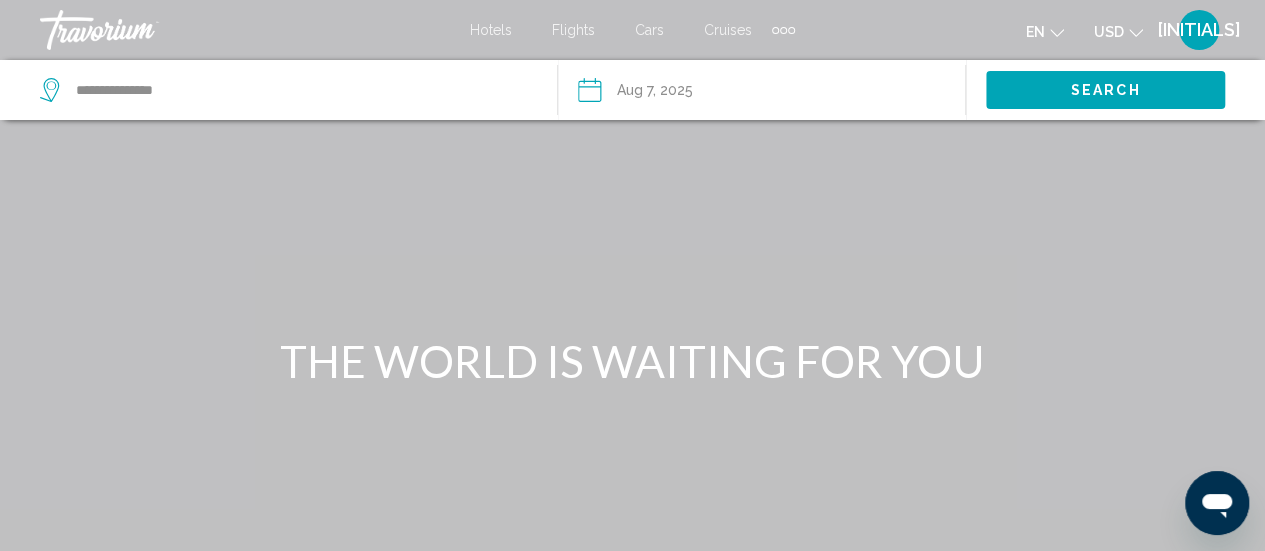 click on "Search" at bounding box center (1105, 89) 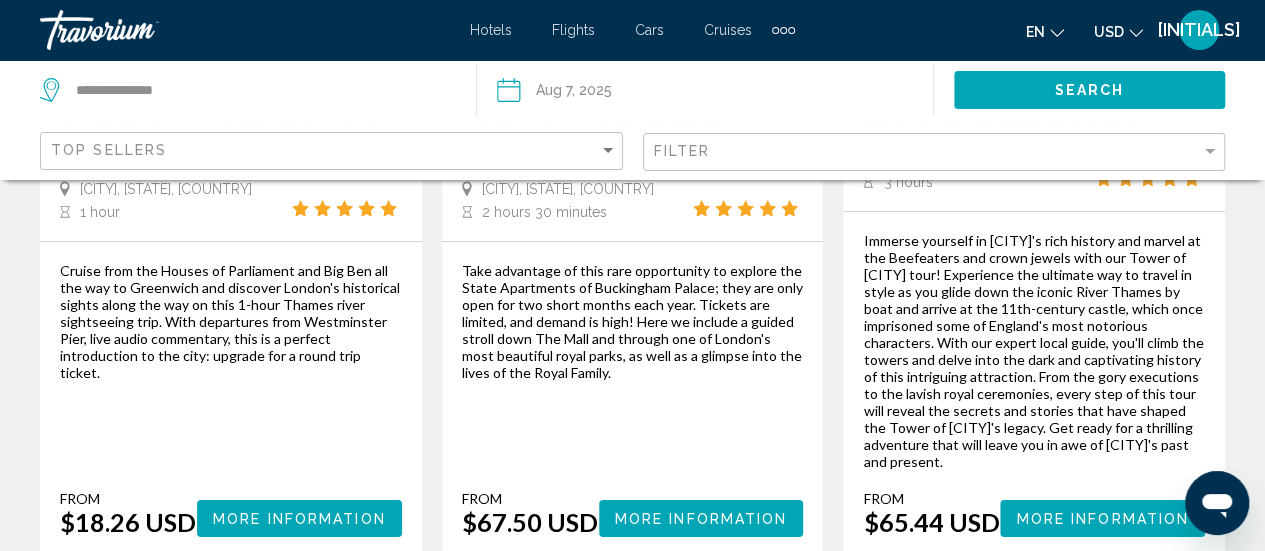 scroll, scrollTop: 3380, scrollLeft: 0, axis: vertical 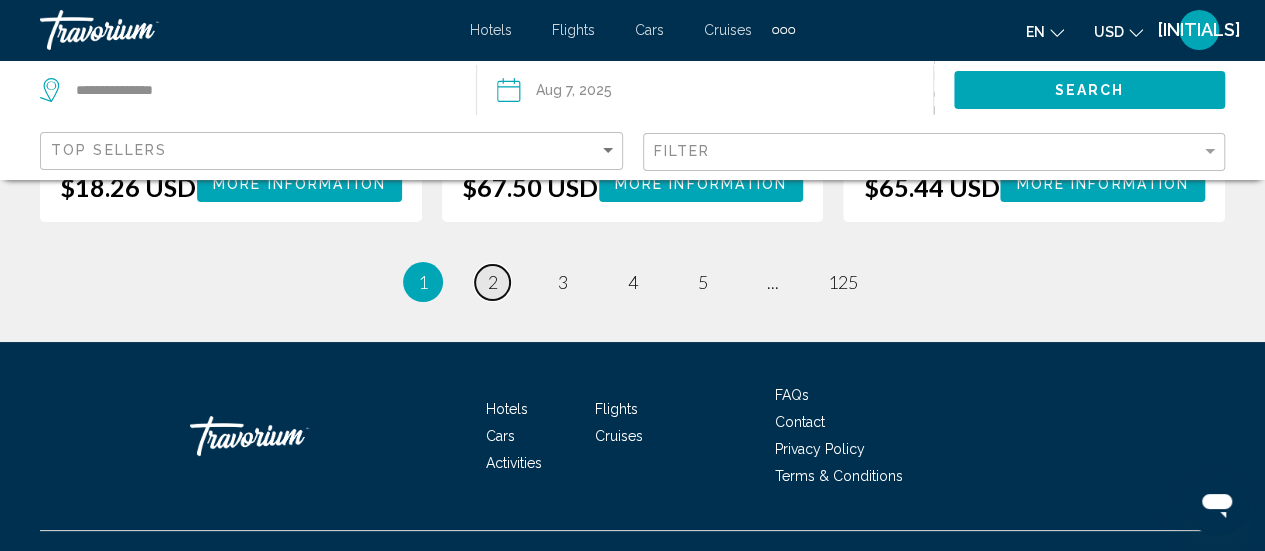 drag, startPoint x: 1083, startPoint y: 99, endPoint x: 500, endPoint y: 253, distance: 602.9967 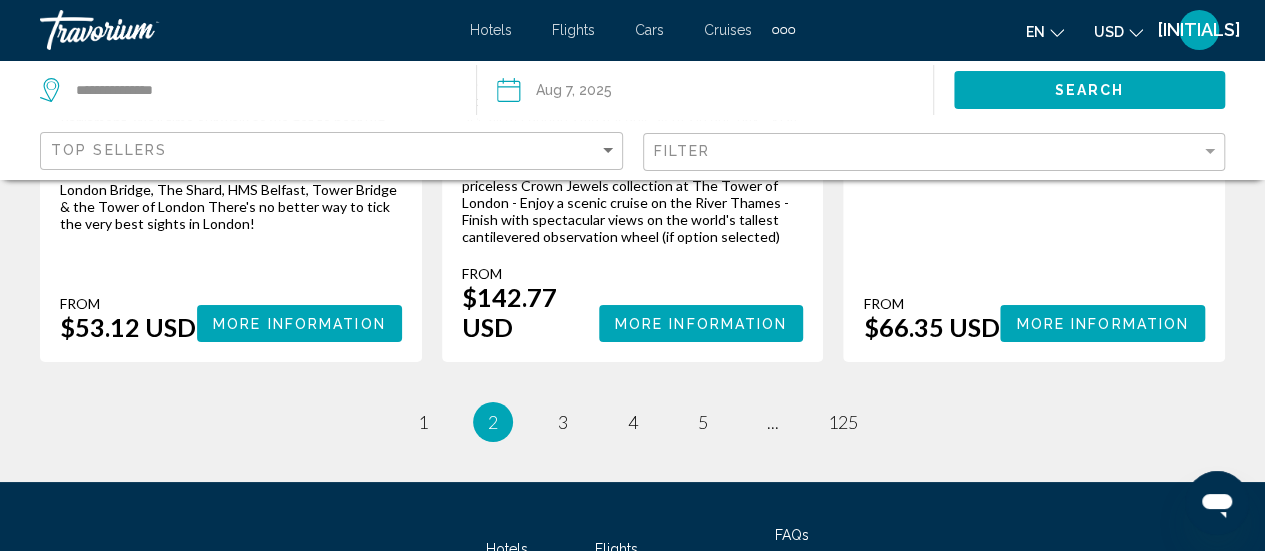 scroll, scrollTop: 3619, scrollLeft: 0, axis: vertical 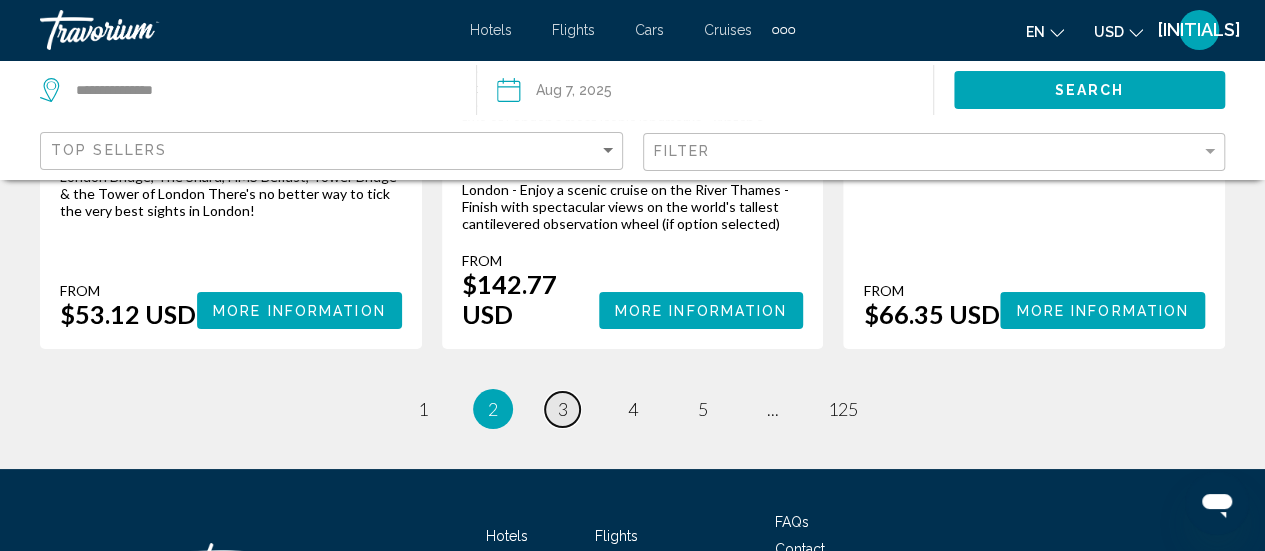 click on "page  3" at bounding box center [562, 409] 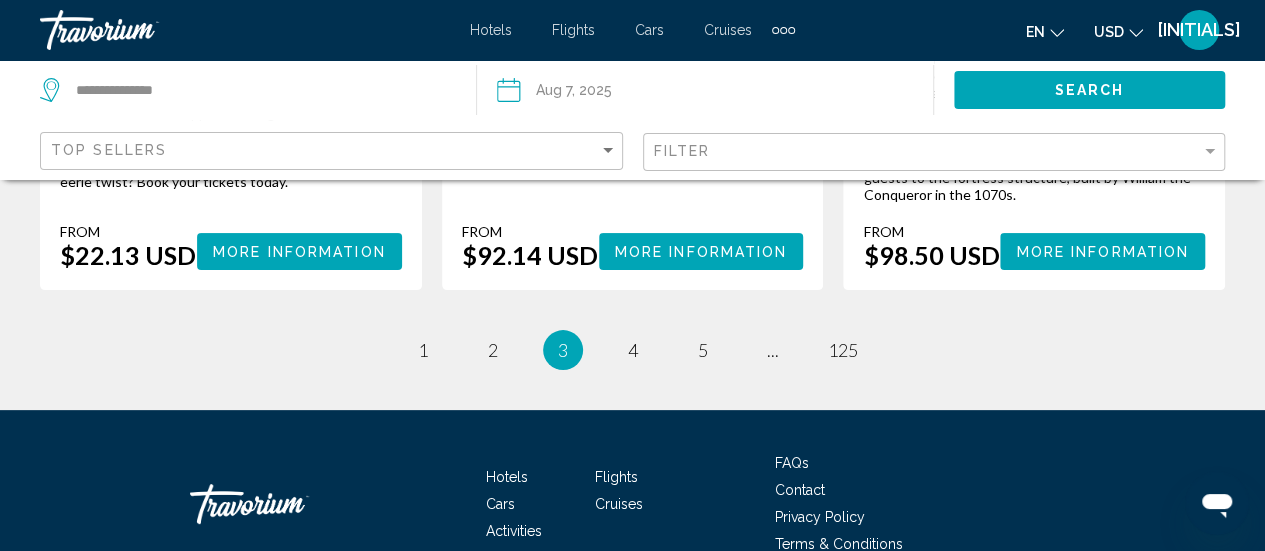 scroll, scrollTop: 3929, scrollLeft: 0, axis: vertical 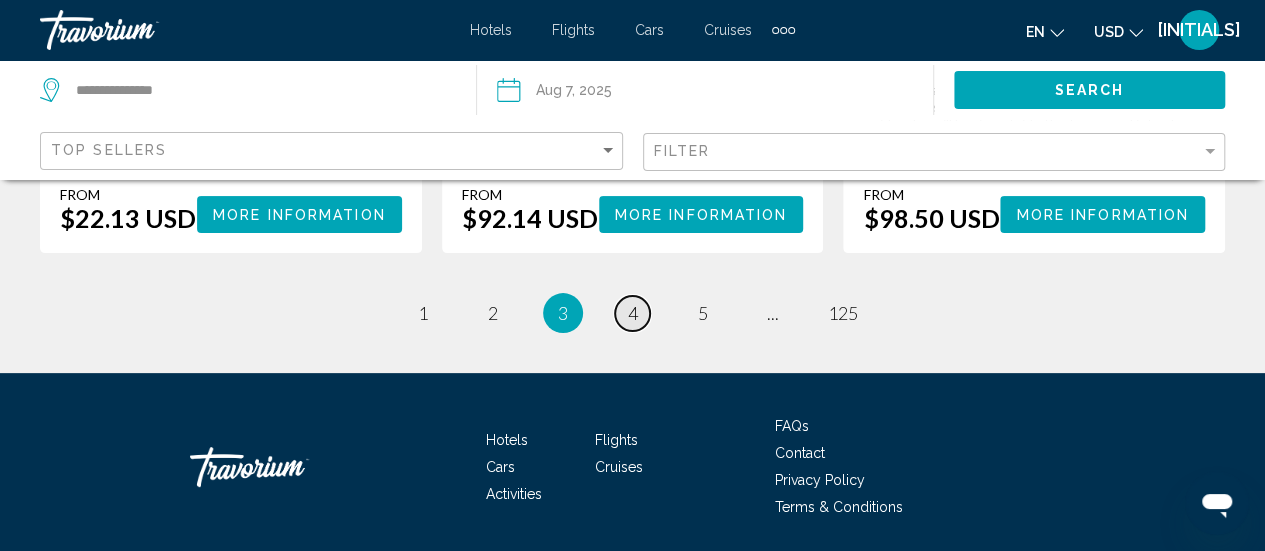 click on "4" at bounding box center (633, 313) 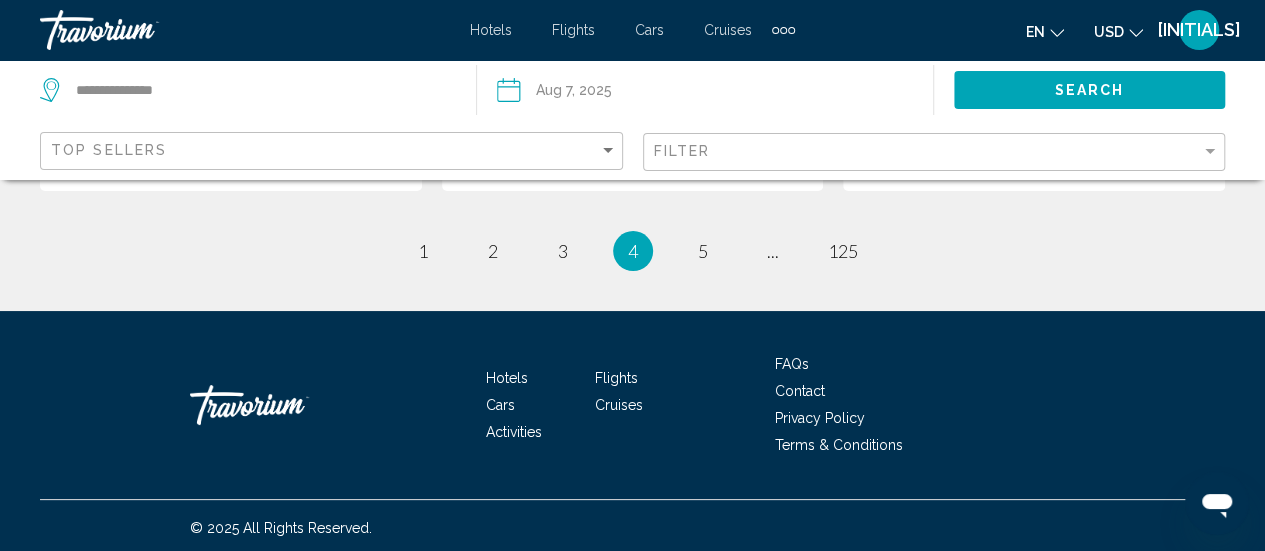 scroll, scrollTop: 3744, scrollLeft: 0, axis: vertical 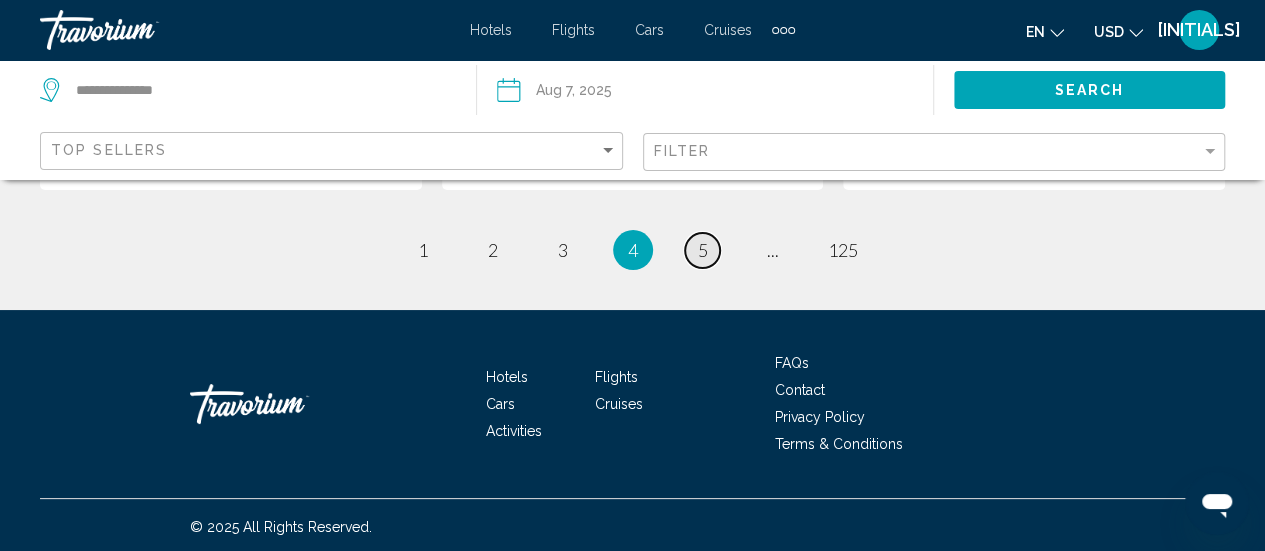 drag, startPoint x: 703, startPoint y: 254, endPoint x: 692, endPoint y: 253, distance: 11.045361 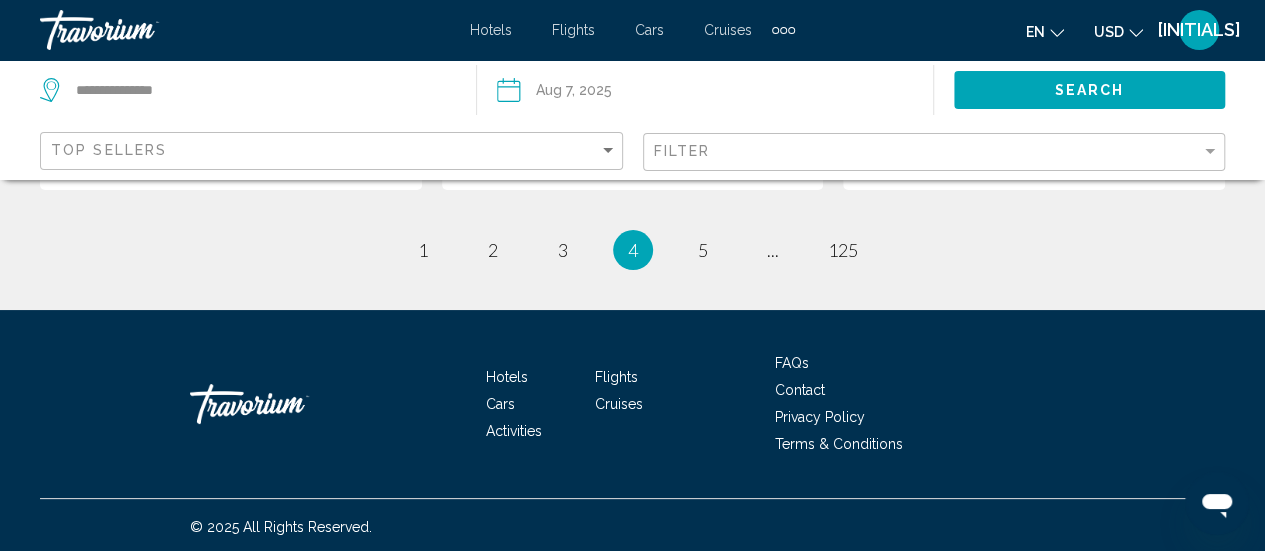 drag, startPoint x: 692, startPoint y: 253, endPoint x: 662, endPoint y: 293, distance: 50 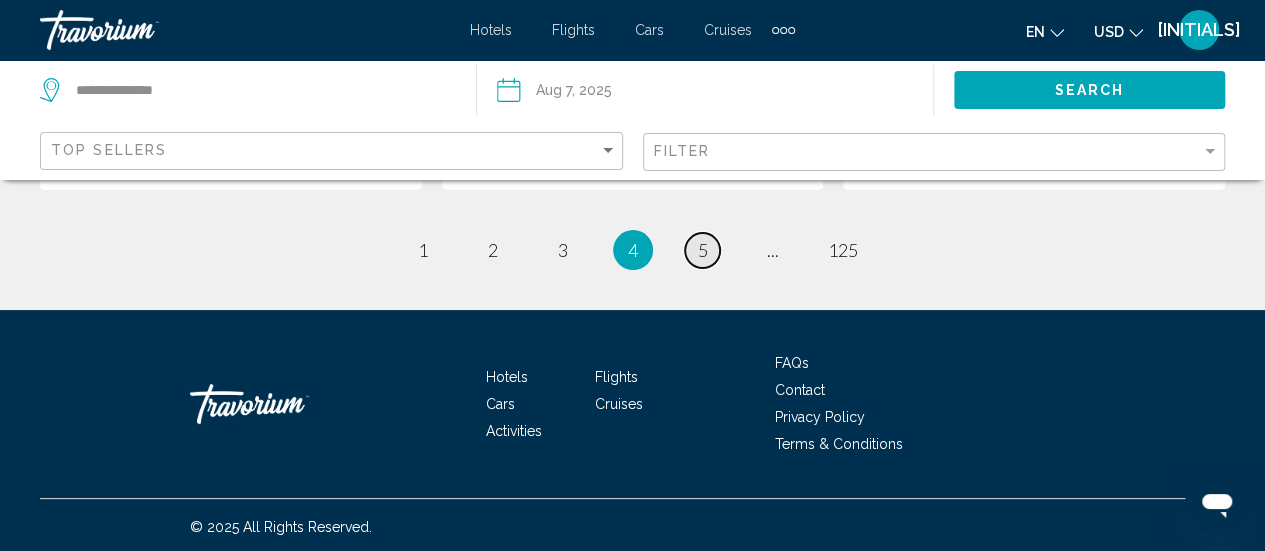 click on "5" at bounding box center (703, 250) 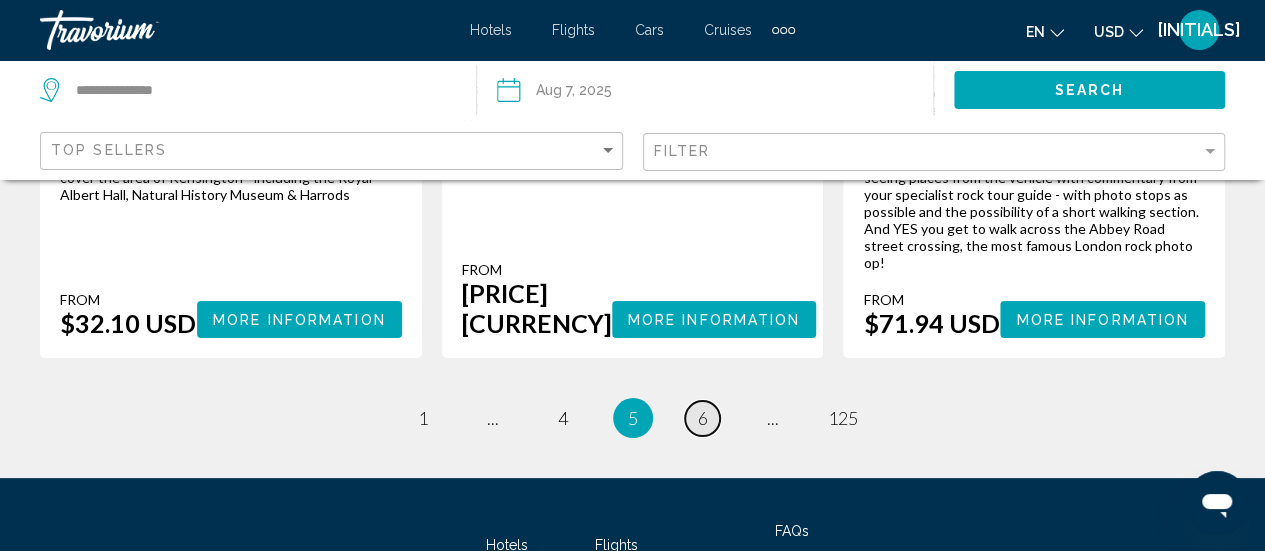 scroll, scrollTop: 3777, scrollLeft: 0, axis: vertical 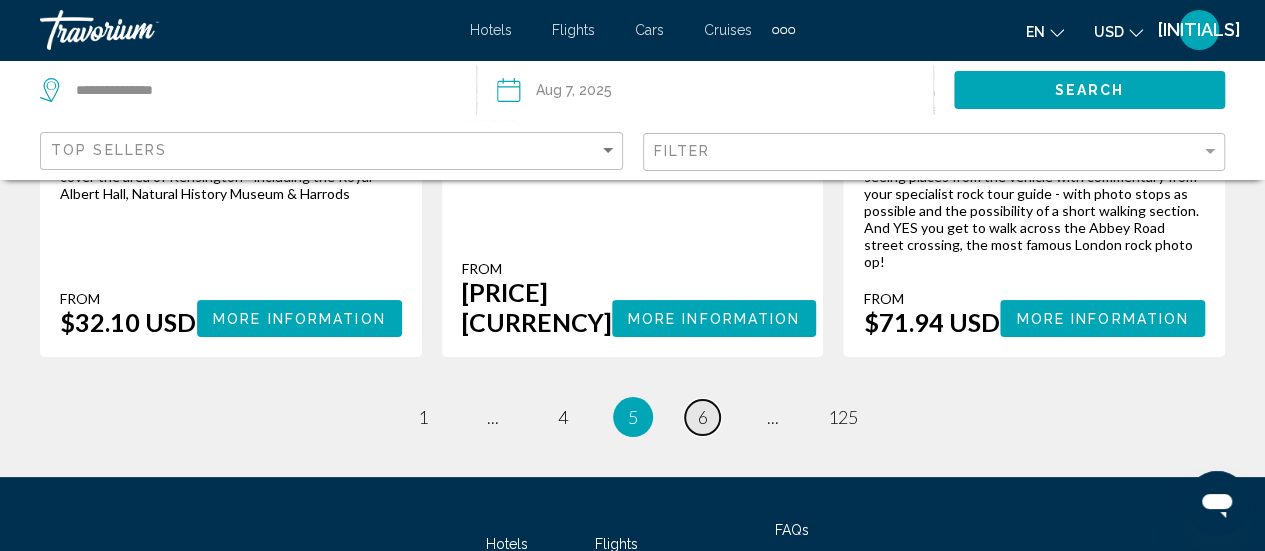 click on "6" at bounding box center (703, 417) 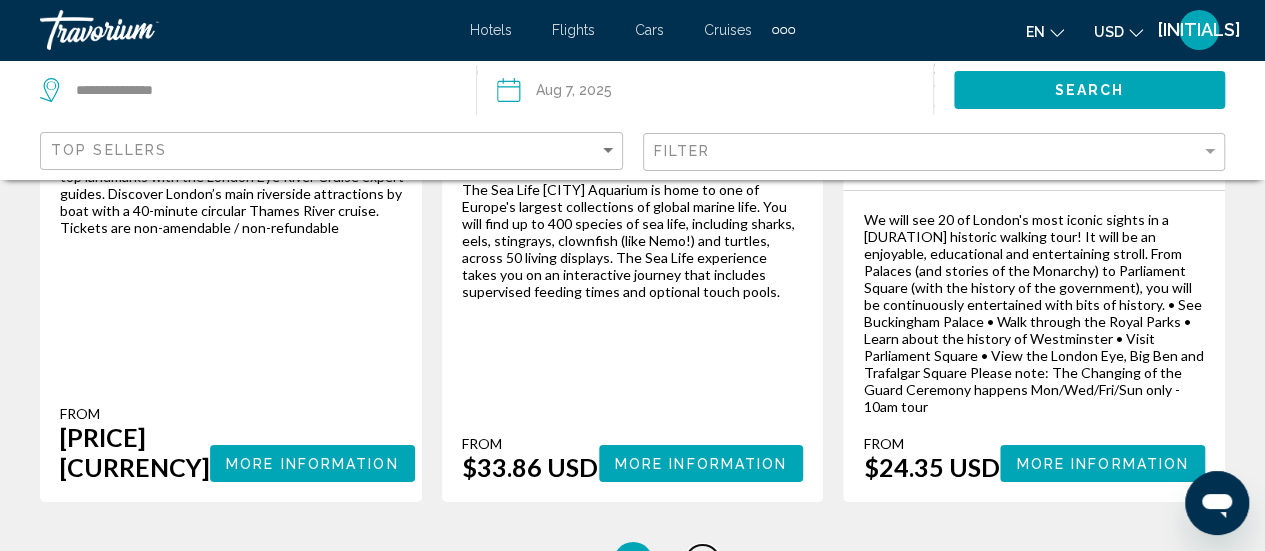 scroll, scrollTop: 3434, scrollLeft: 0, axis: vertical 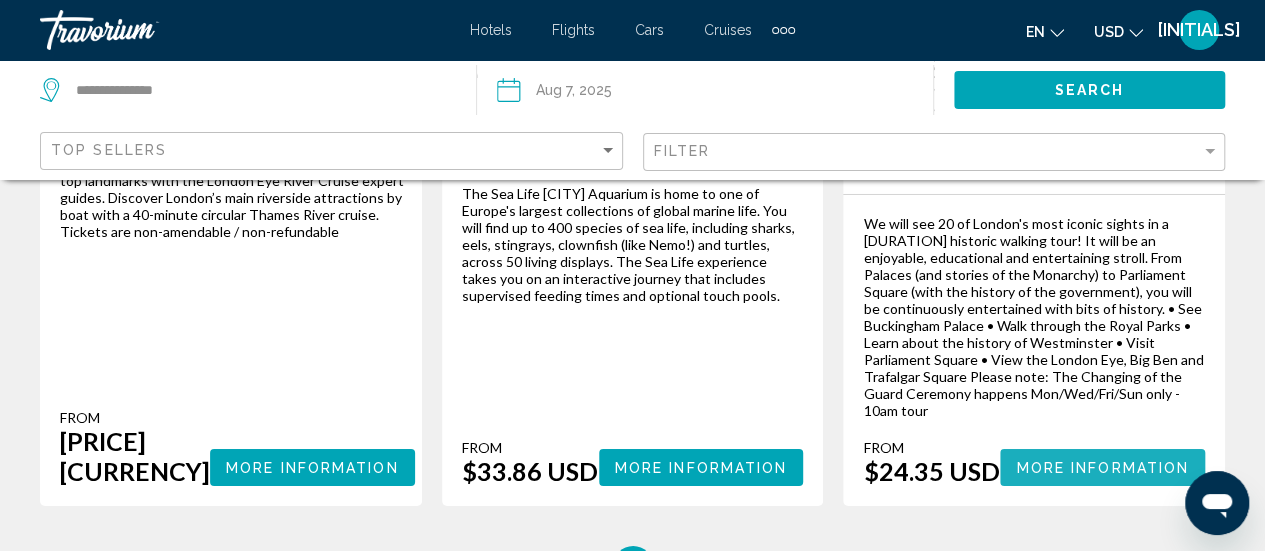 click on "More Information" at bounding box center [1102, 468] 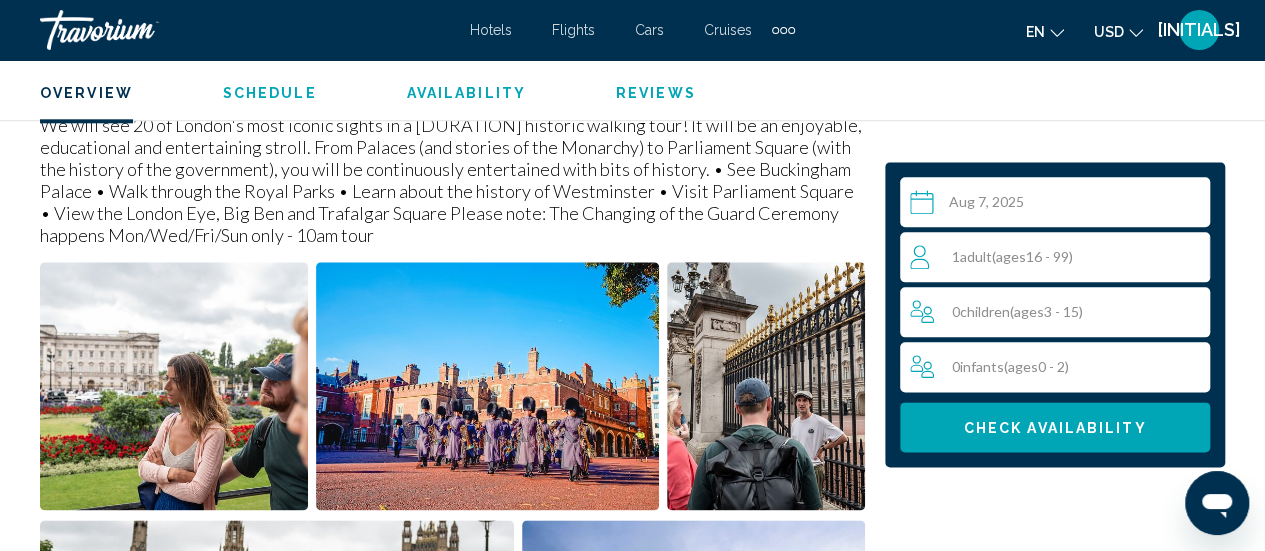 scroll, scrollTop: 1058, scrollLeft: 0, axis: vertical 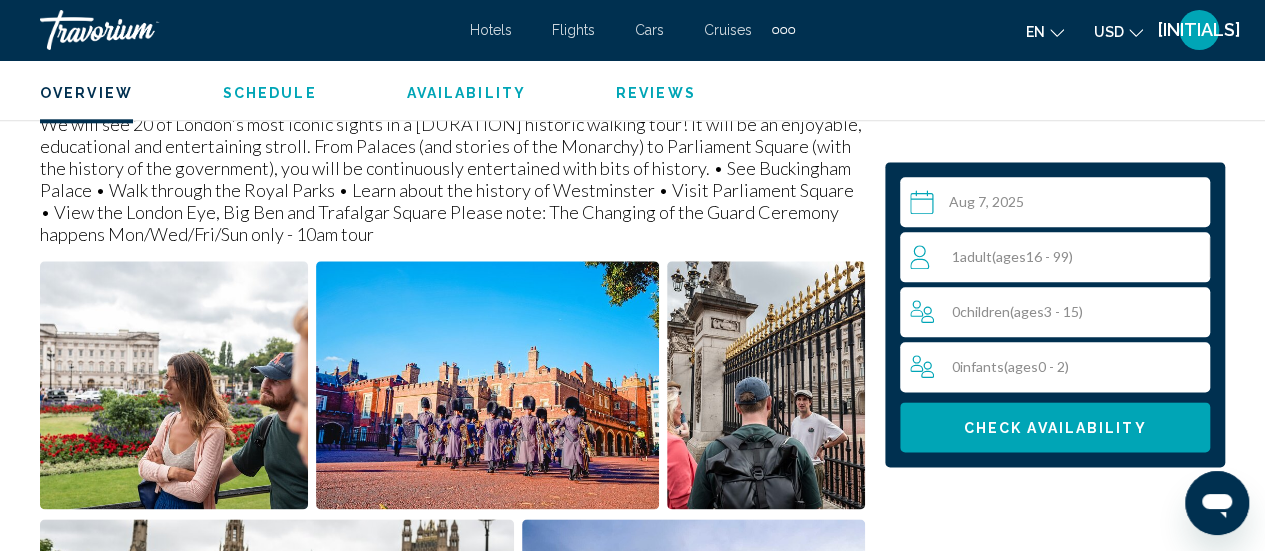 drag, startPoint x: 1146, startPoint y: 257, endPoint x: 1156, endPoint y: 265, distance: 12.806249 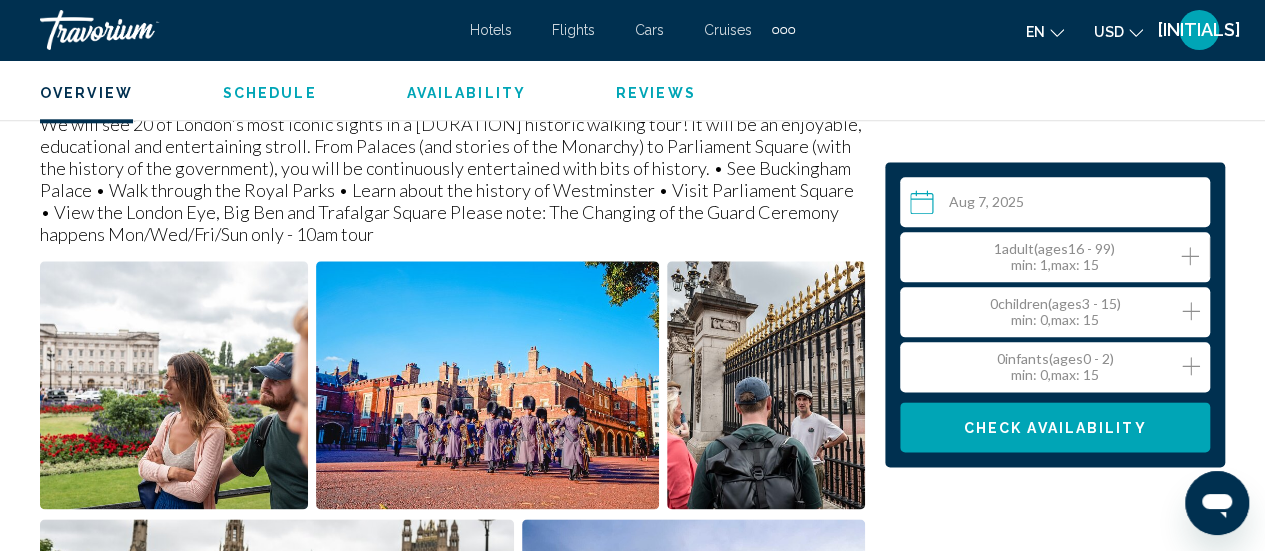 click 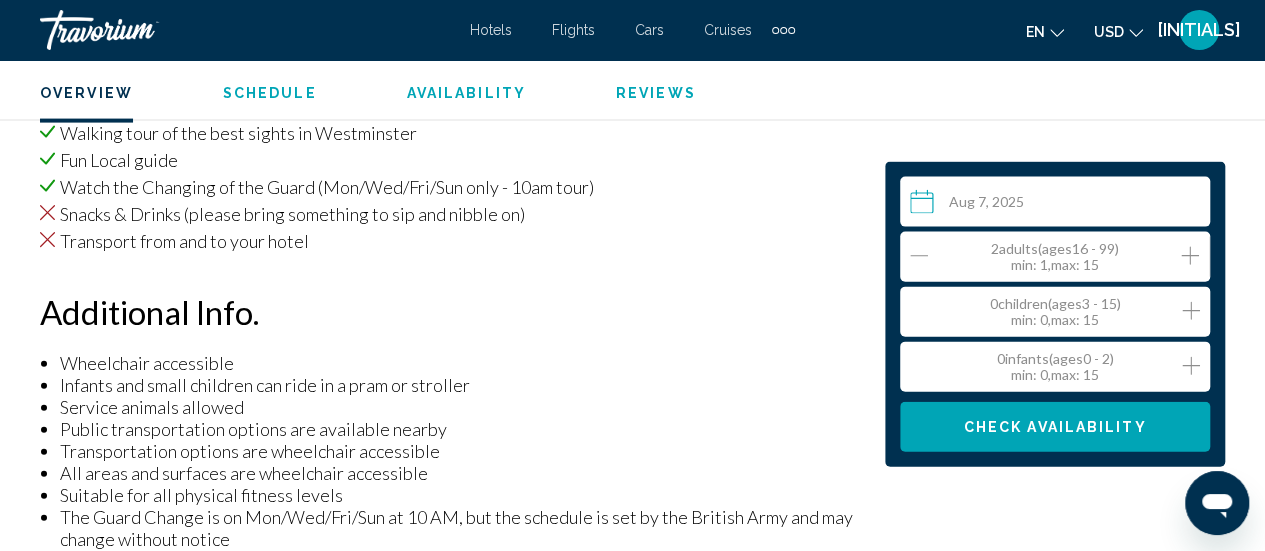 scroll, scrollTop: 2125, scrollLeft: 0, axis: vertical 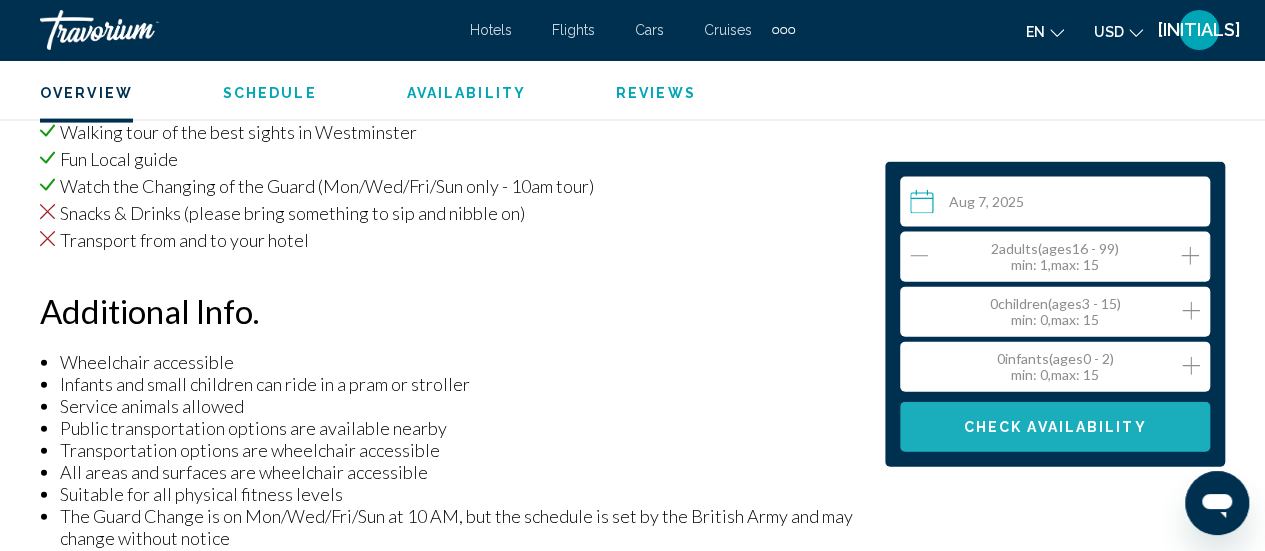 click on "Check Availability" at bounding box center (1055, 427) 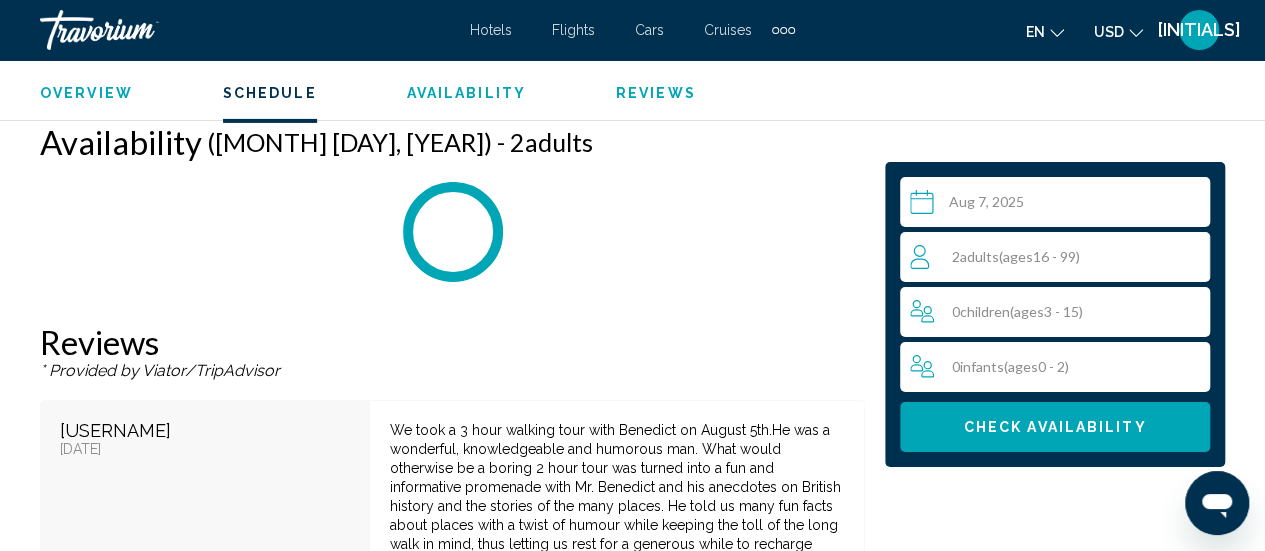 scroll, scrollTop: 3362, scrollLeft: 0, axis: vertical 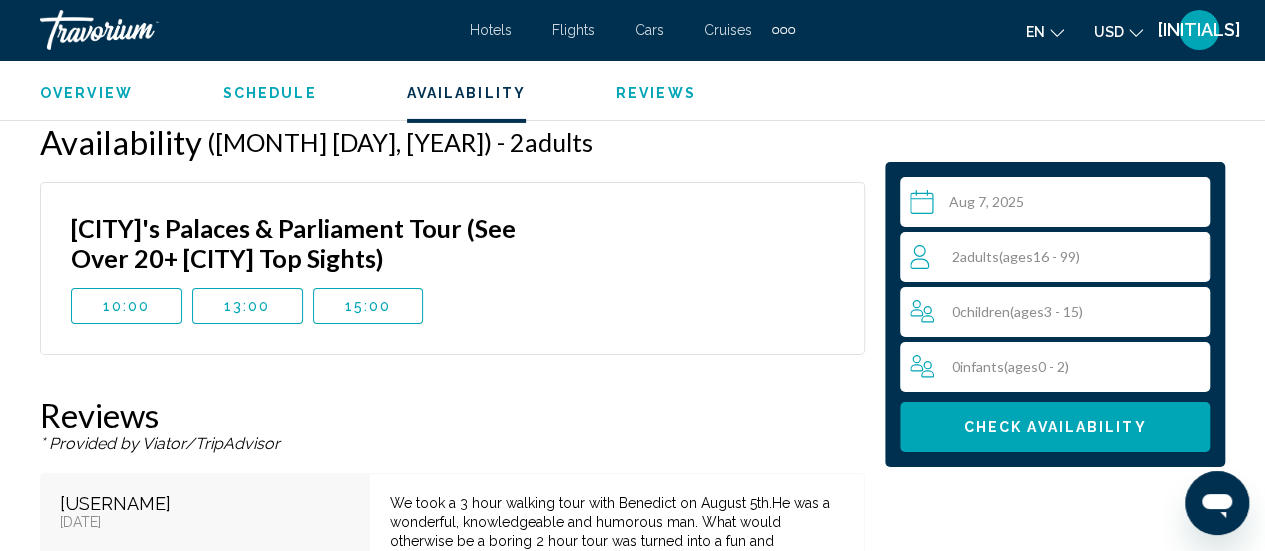 drag, startPoint x: 982, startPoint y: 203, endPoint x: 1001, endPoint y: 197, distance: 19.924858 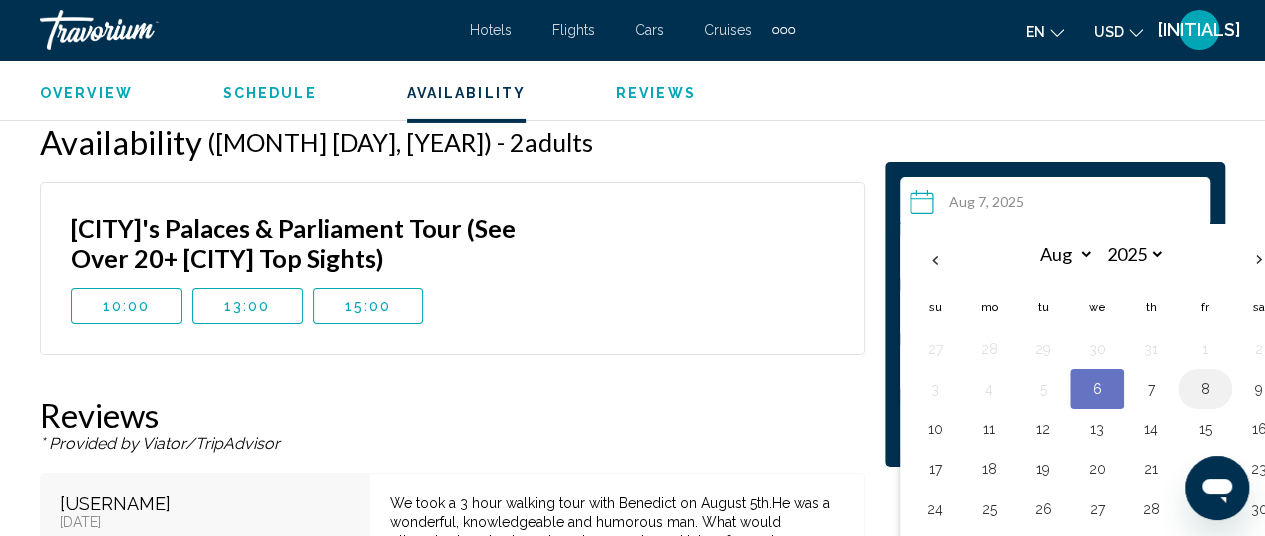 click on "8" at bounding box center [1205, 389] 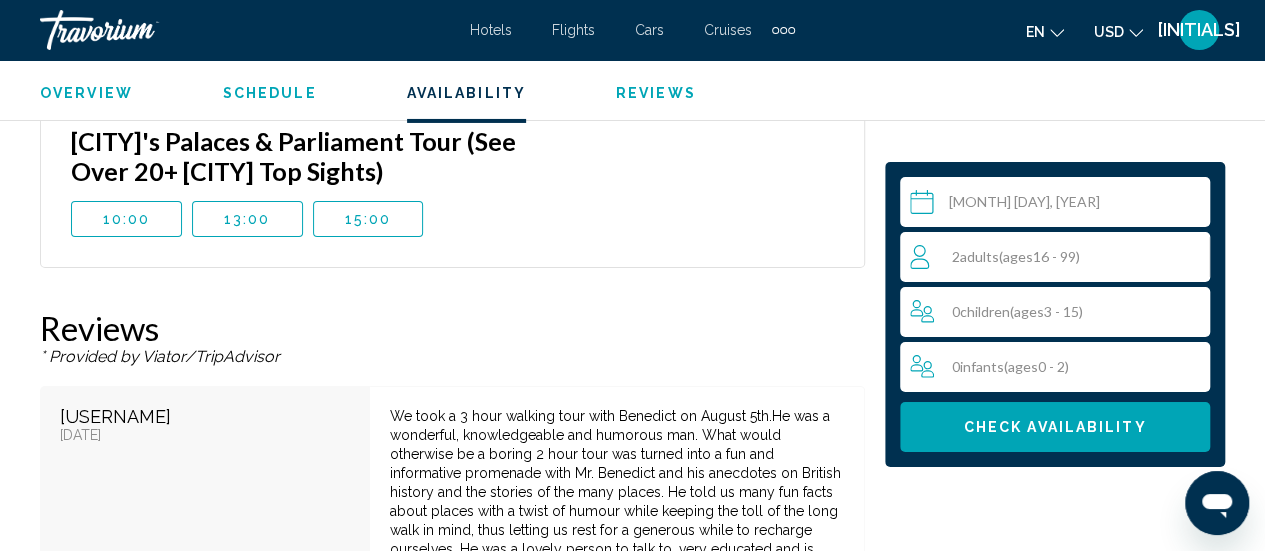 scroll, scrollTop: 3450, scrollLeft: 0, axis: vertical 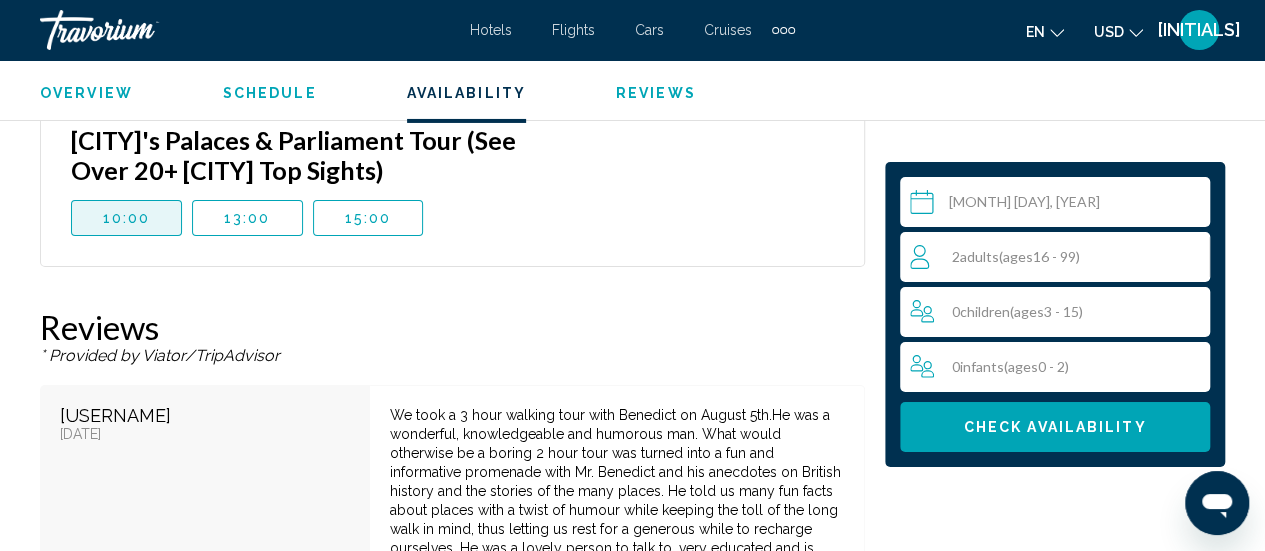 drag, startPoint x: 104, startPoint y: 220, endPoint x: 80, endPoint y: 215, distance: 24.5153 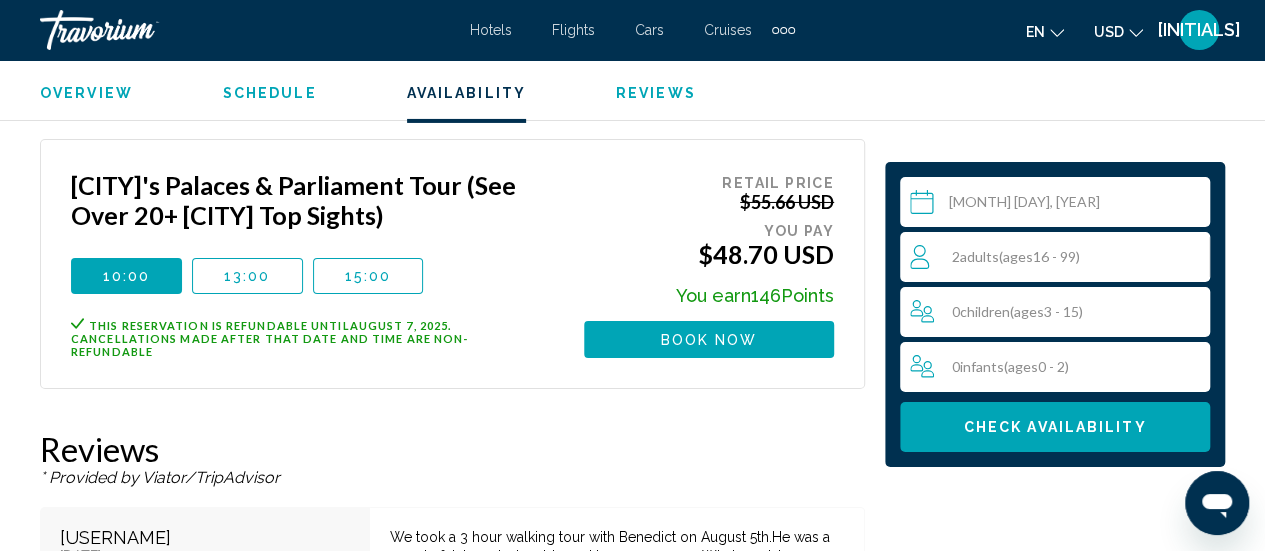 scroll, scrollTop: 3400, scrollLeft: 0, axis: vertical 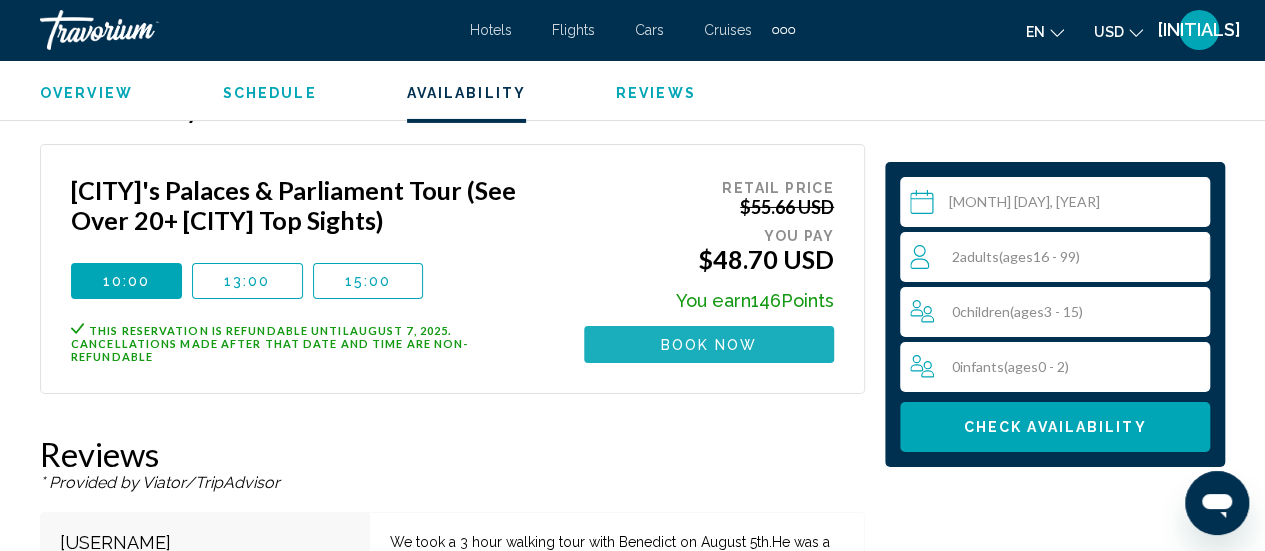 click on "Book now" at bounding box center (709, 345) 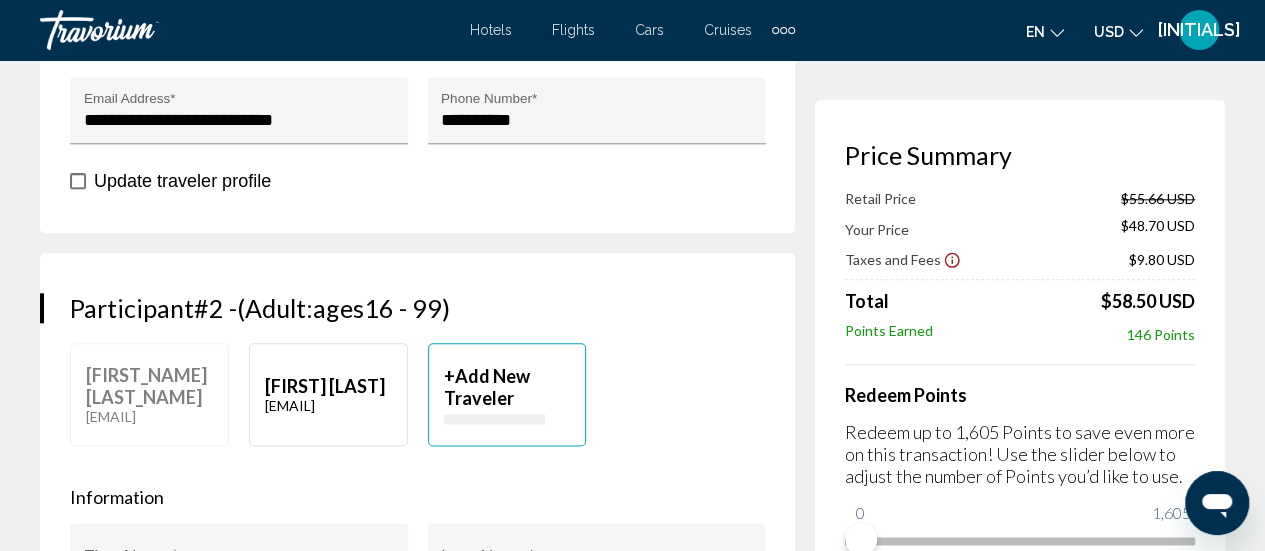 scroll, scrollTop: 986, scrollLeft: 0, axis: vertical 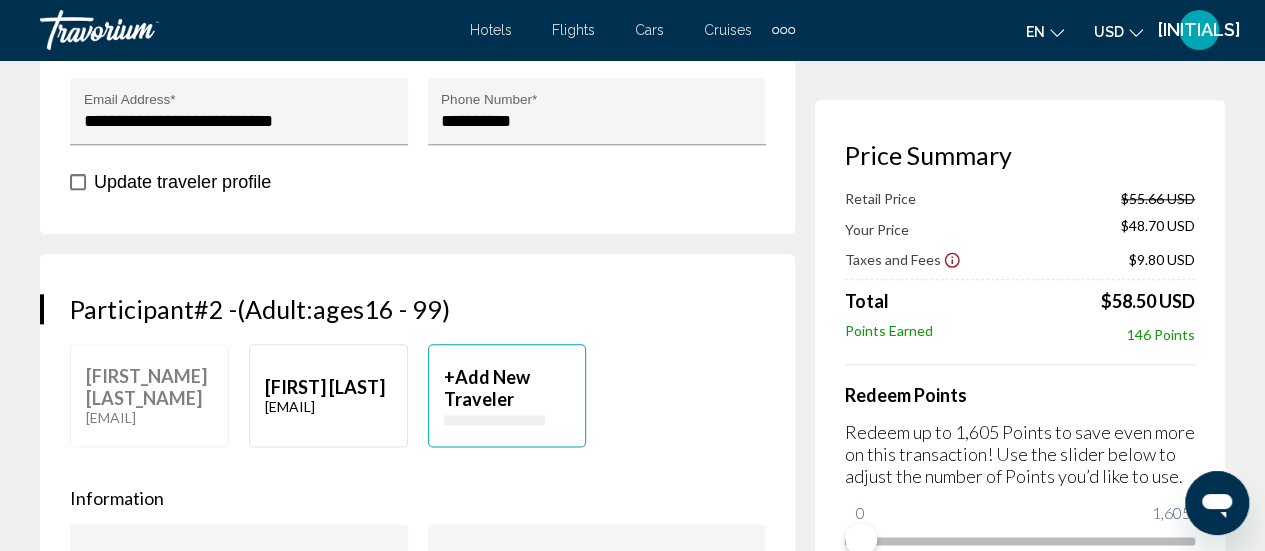 click on "[FIRST] [LAST]" at bounding box center [328, -204] 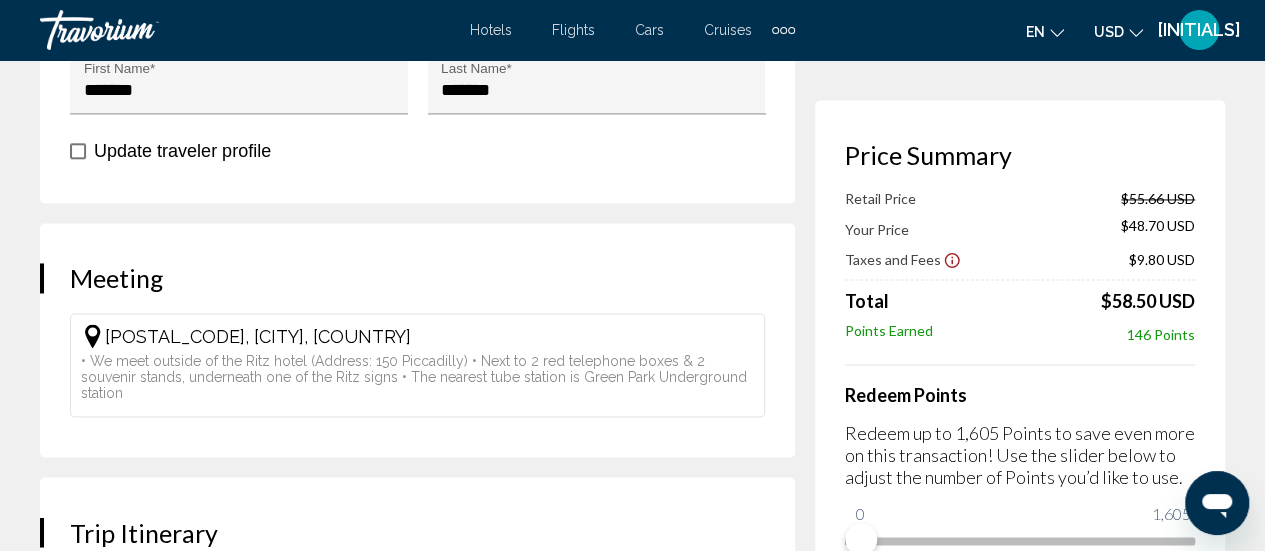 scroll, scrollTop: 1464, scrollLeft: 0, axis: vertical 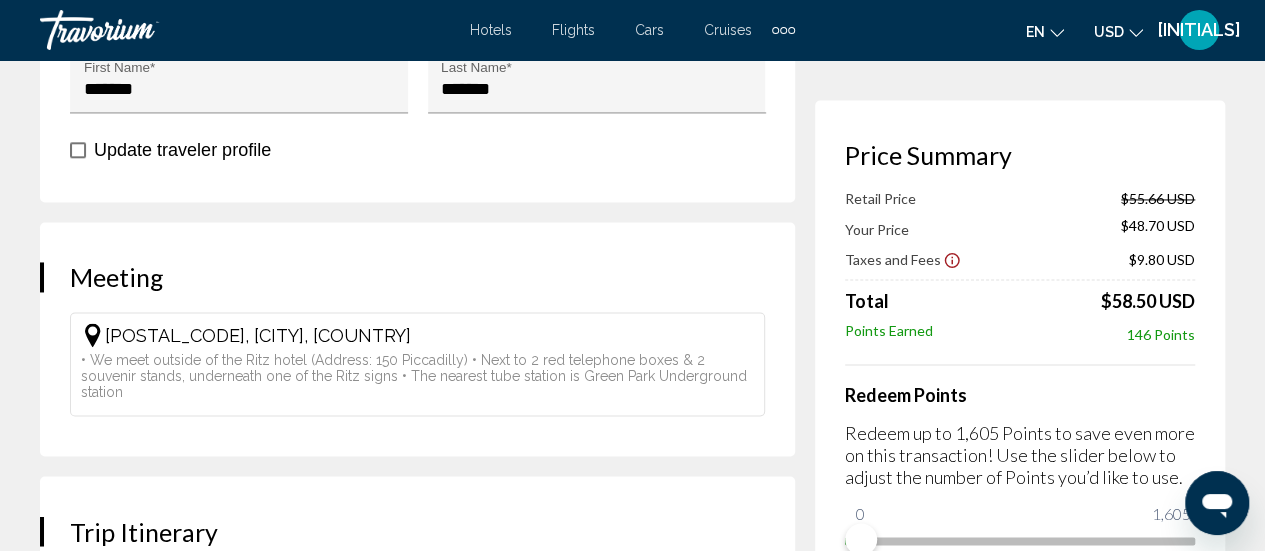 click on "Meeting
150 Piccadilly, London W1J 9BR, UK •⁠ ⁠We meet outside of the Ritz hotel (Address: 150 Piccadilly)
•⁠ ⁠Next to 2 red telephone boxes & 2 souvenir stands, underneath one of the Ritz signs
•⁠ ⁠The nearest tube station is Green Park Underground station" at bounding box center [417, 339] 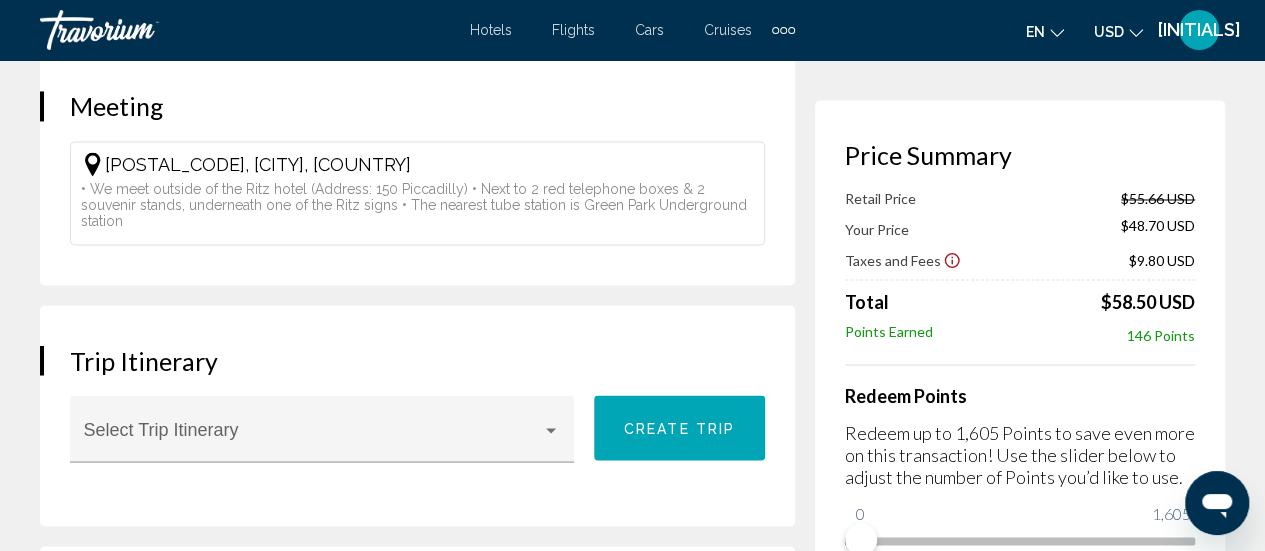 scroll, scrollTop: 1636, scrollLeft: 0, axis: vertical 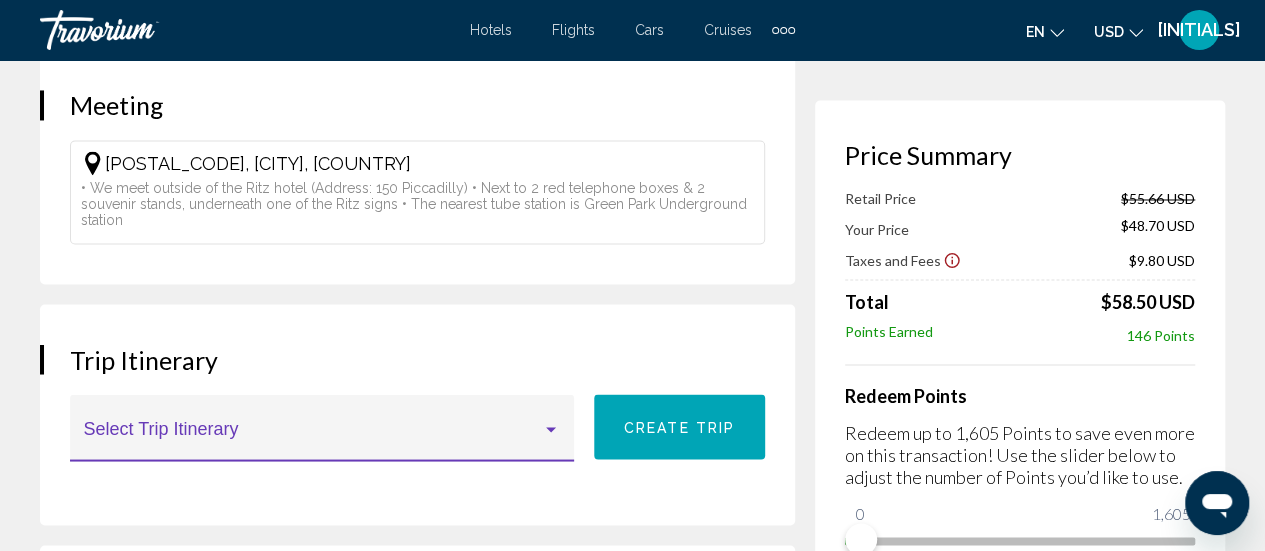 click at bounding box center [551, 429] 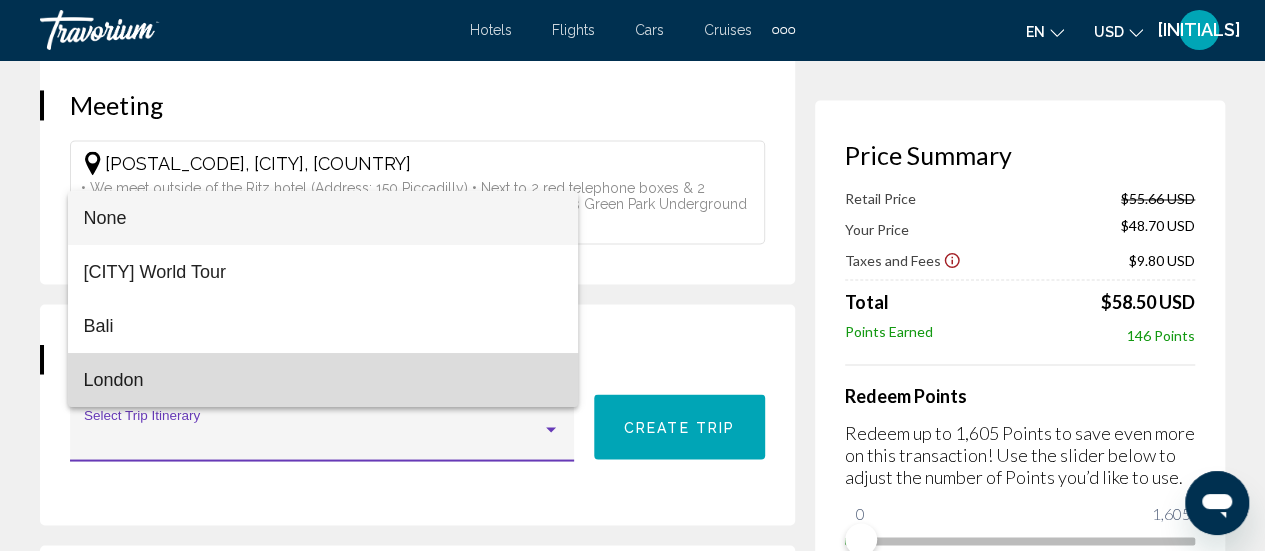 click on "London" at bounding box center [323, 380] 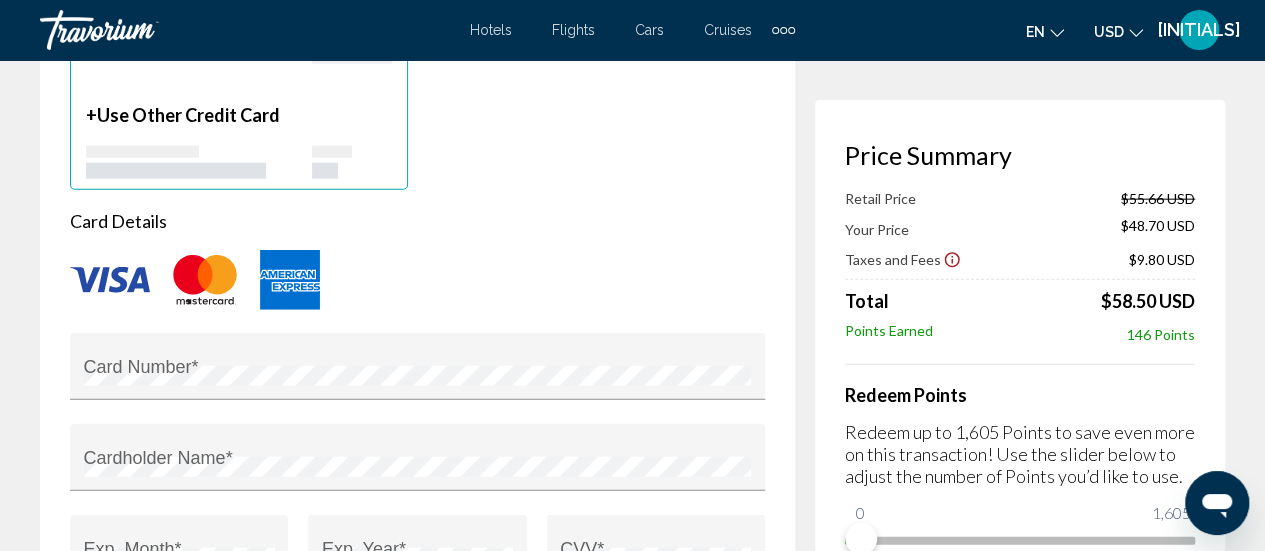 scroll, scrollTop: 2288, scrollLeft: 0, axis: vertical 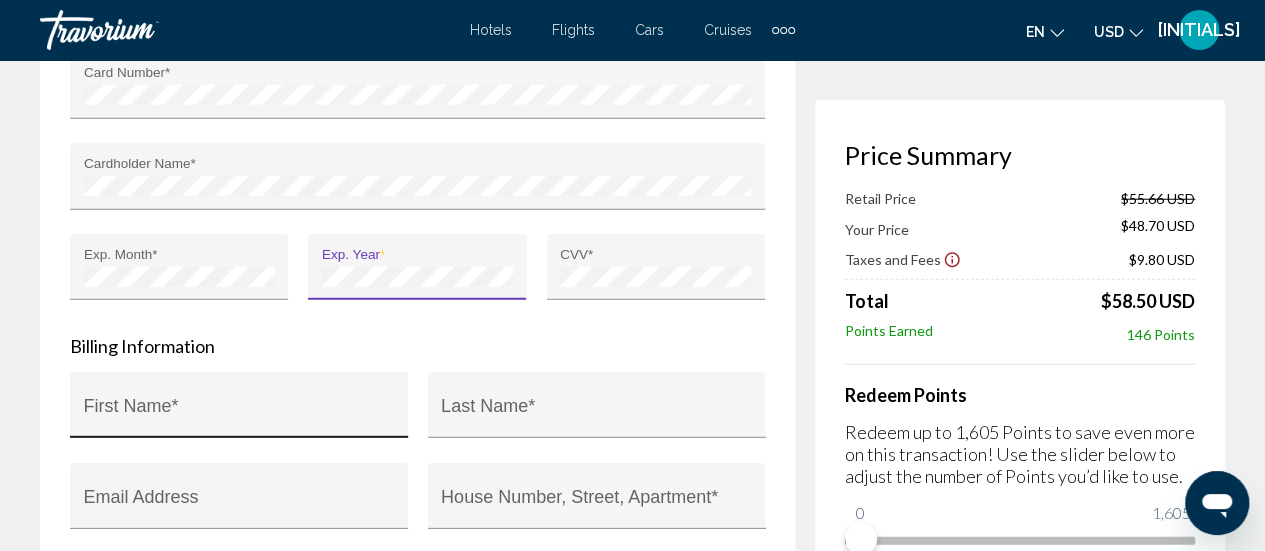 click on "First Name *" at bounding box center [239, 415] 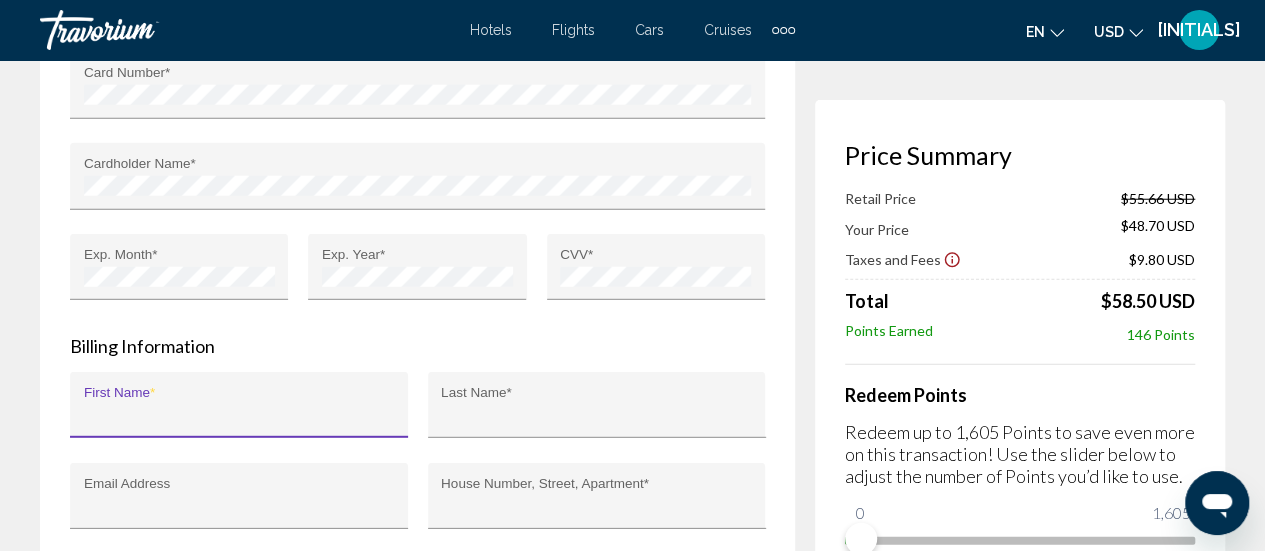 type on "*******" 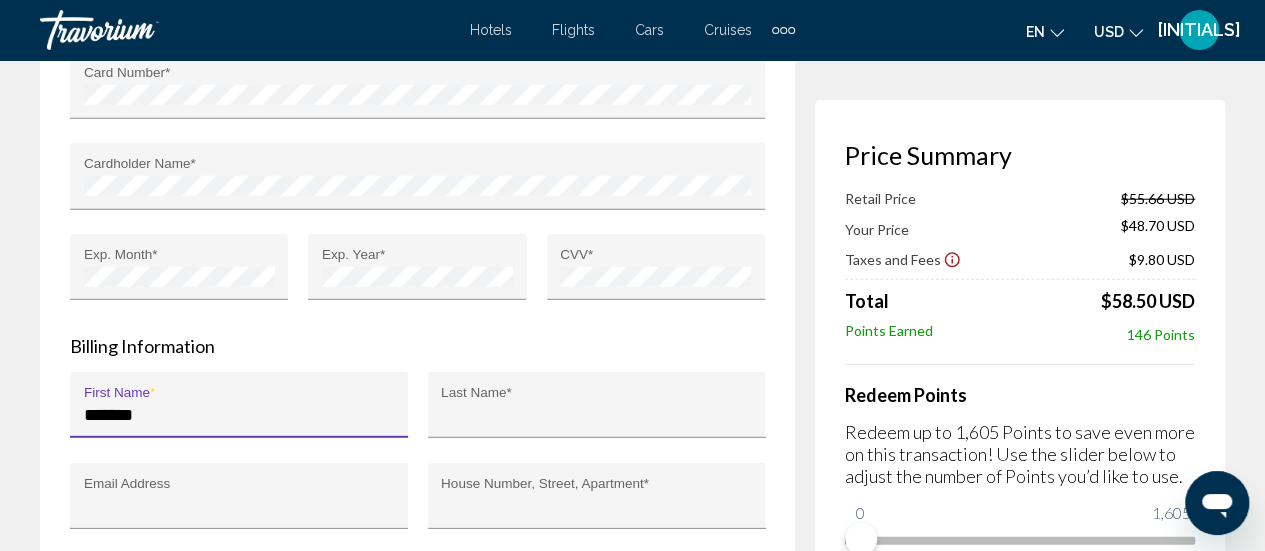 type on "*******" 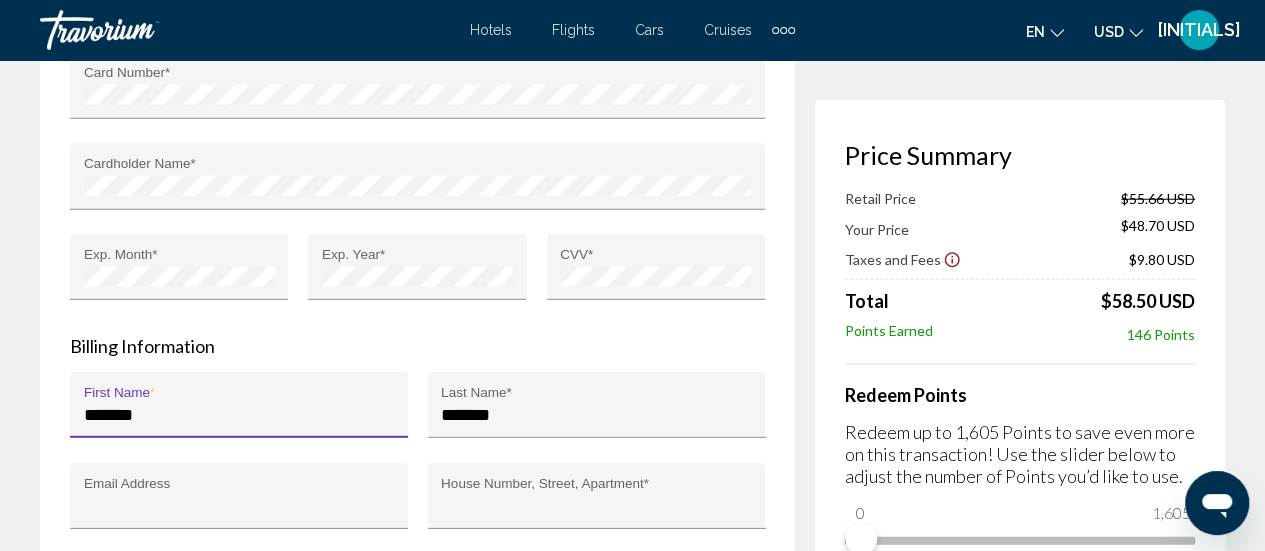 type on "**********" 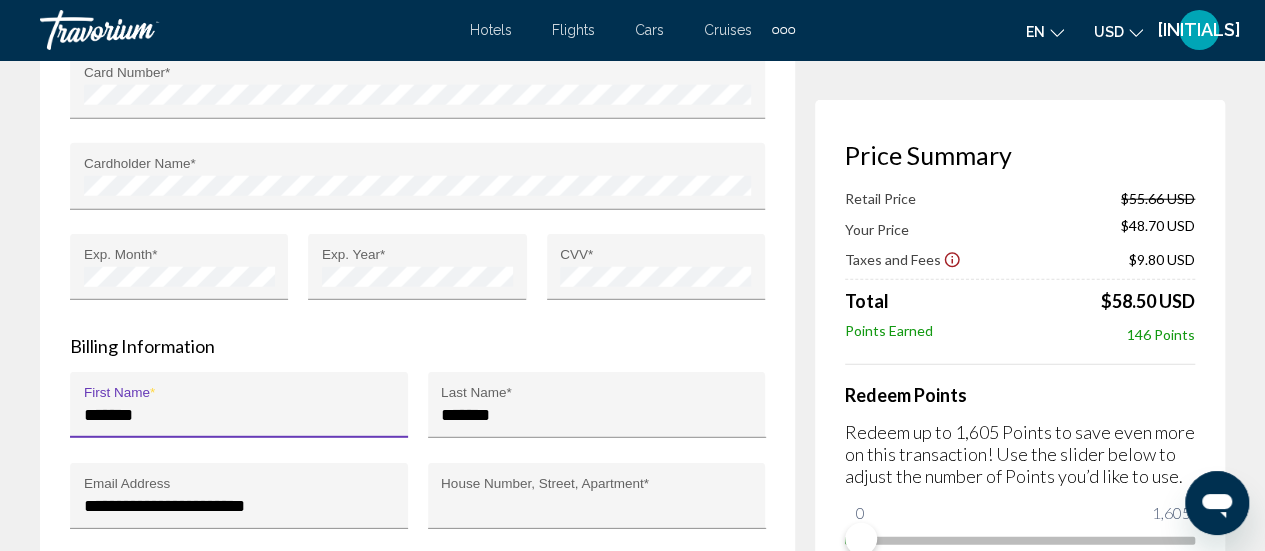type on "**********" 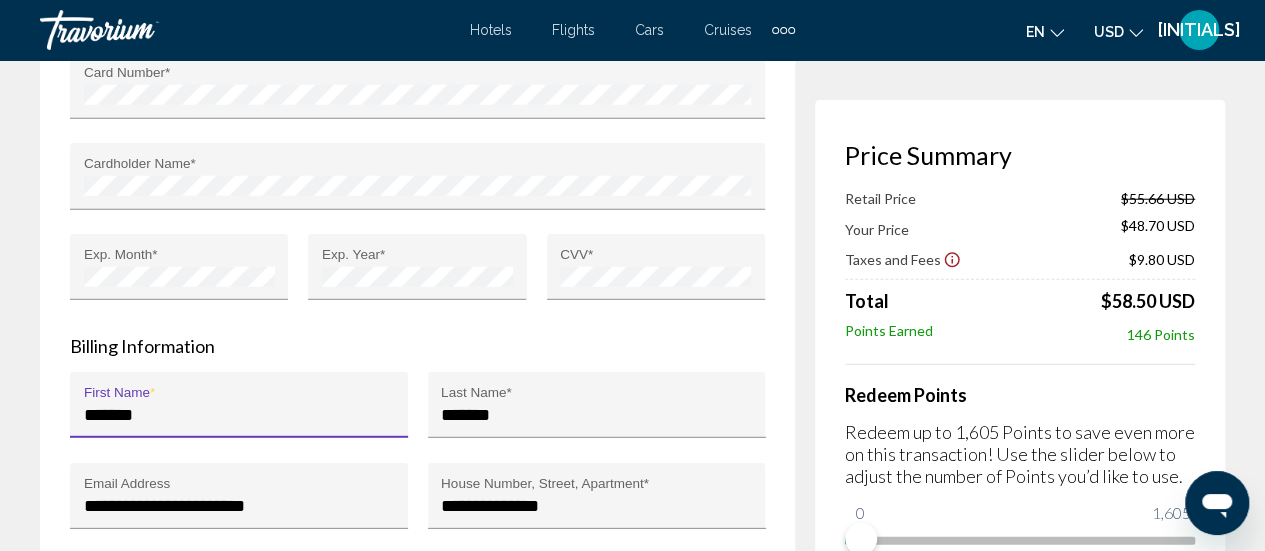type on "******" 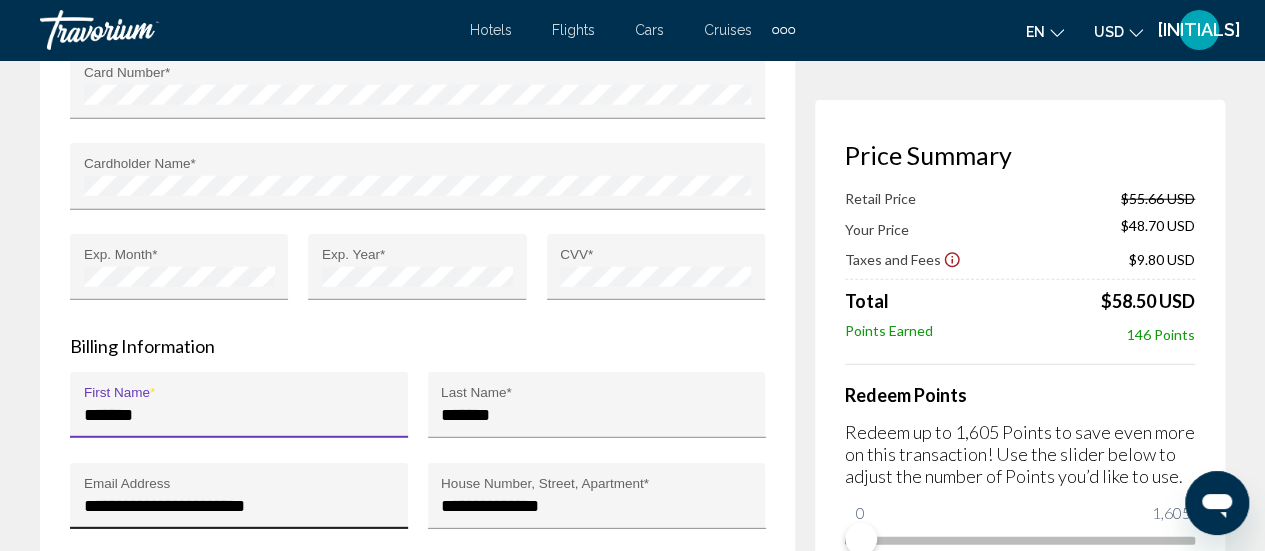 click on "**********" at bounding box center (239, 506) 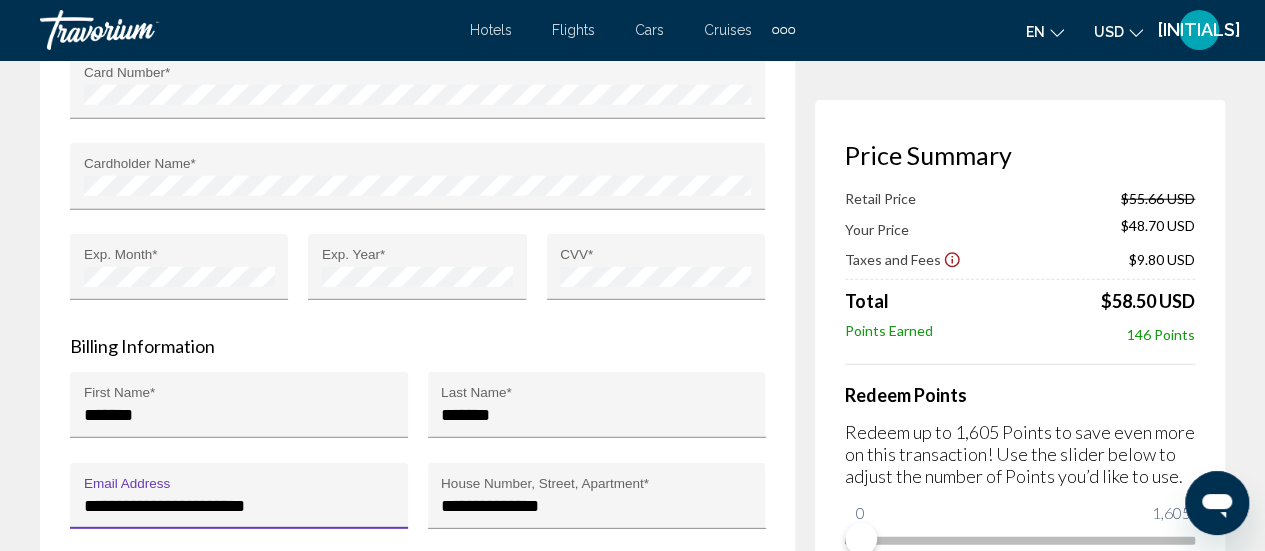 type on "**********" 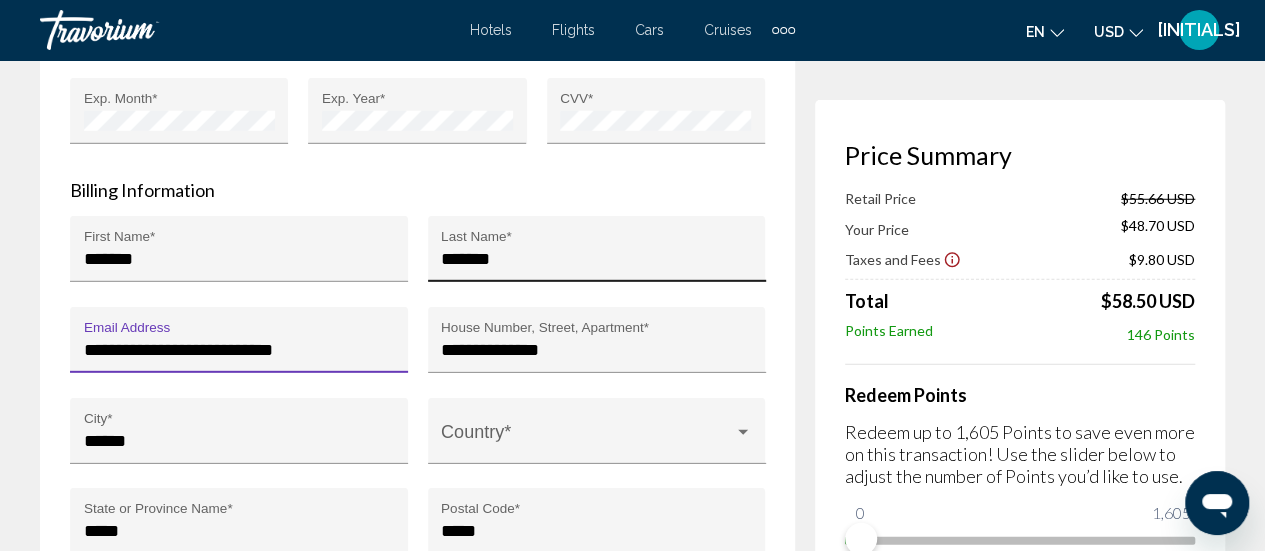 scroll, scrollTop: 2731, scrollLeft: 0, axis: vertical 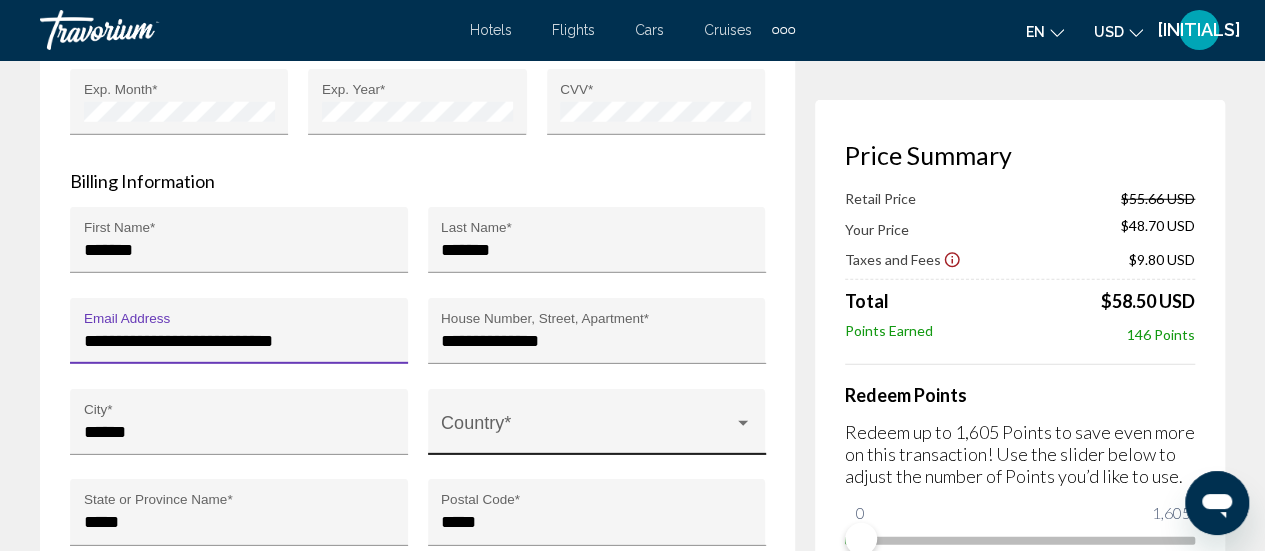 click at bounding box center (587, 432) 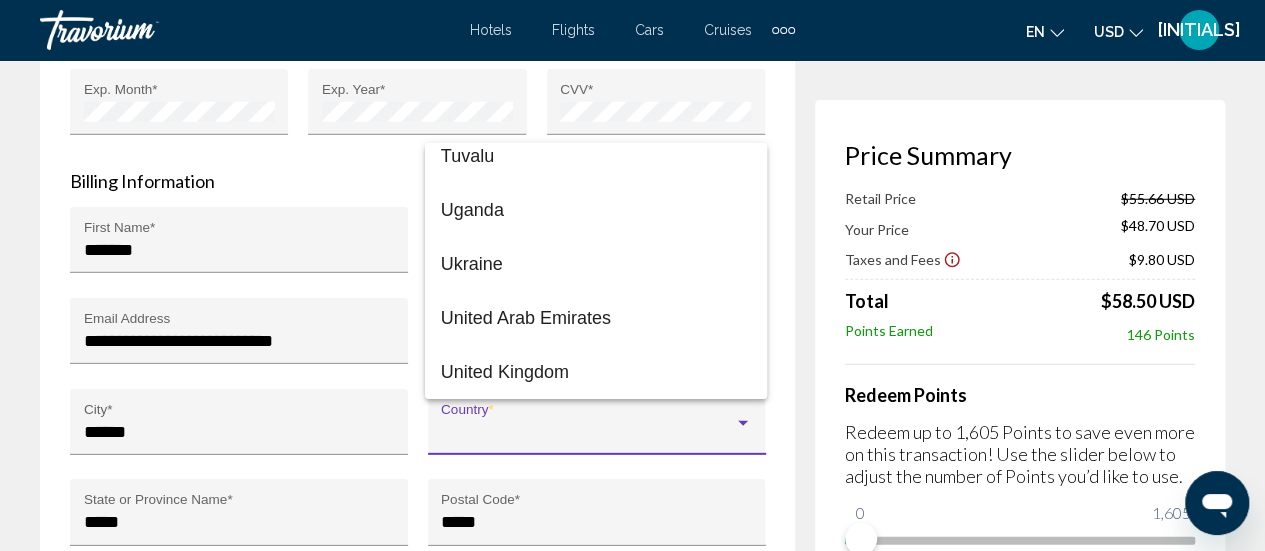 scroll, scrollTop: 12866, scrollLeft: 0, axis: vertical 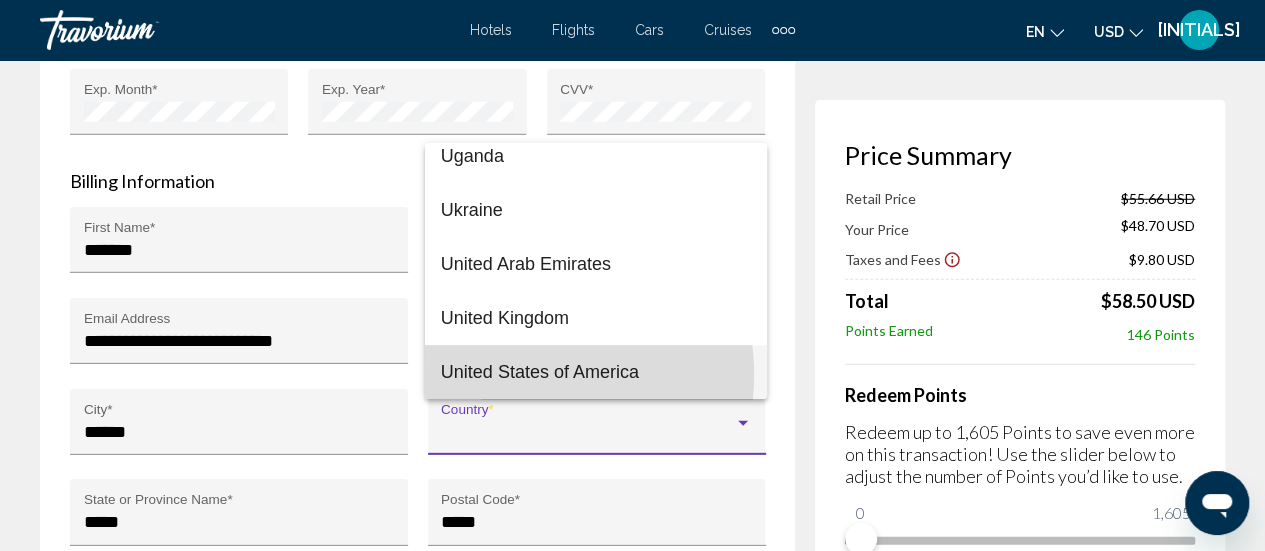 click on "United States of America" at bounding box center [596, 372] 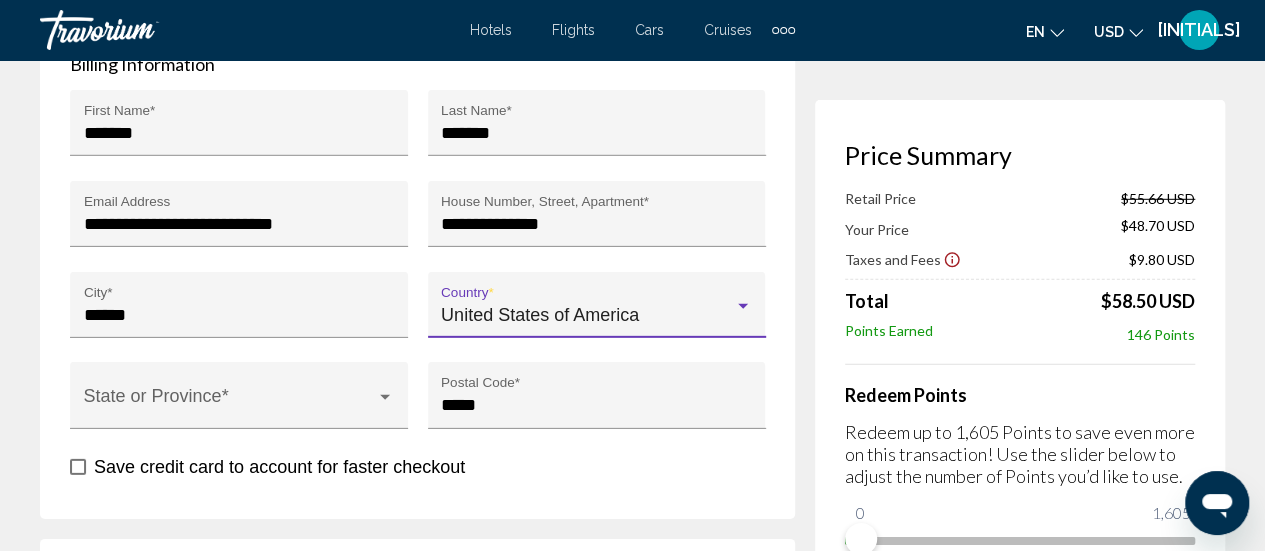 scroll, scrollTop: 2856, scrollLeft: 0, axis: vertical 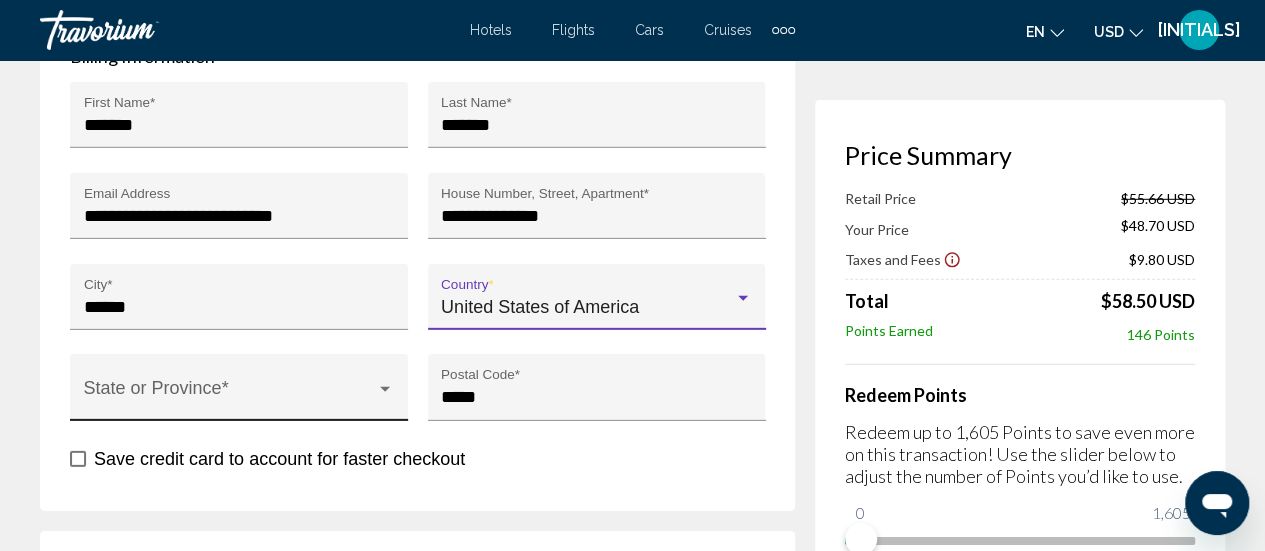 click on "State or Province  *" at bounding box center (239, 394) 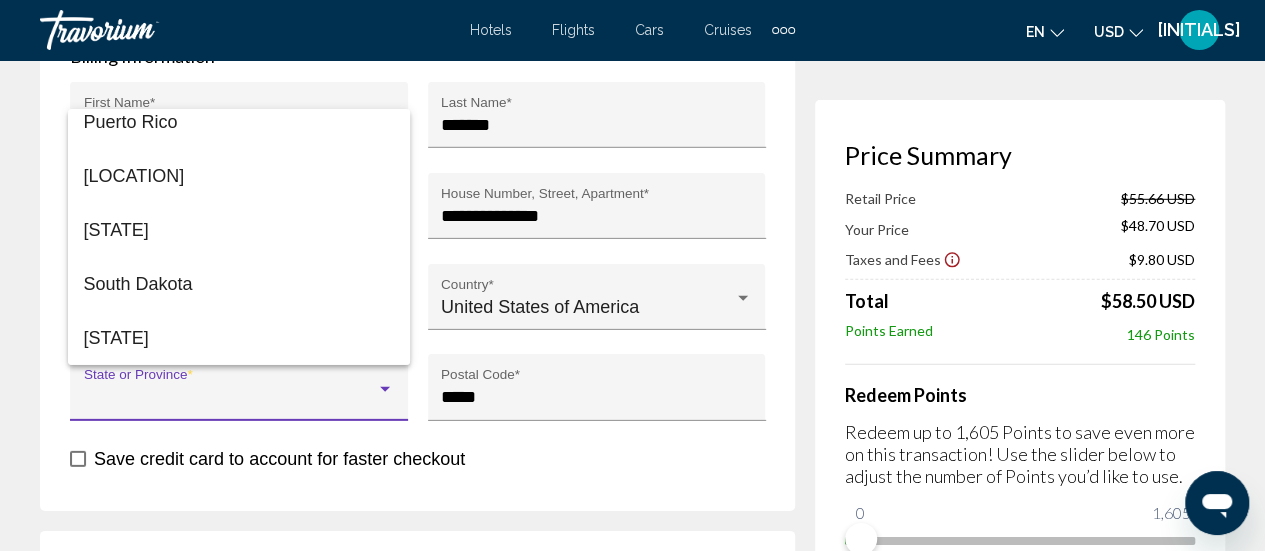 scroll, scrollTop: 2174, scrollLeft: 0, axis: vertical 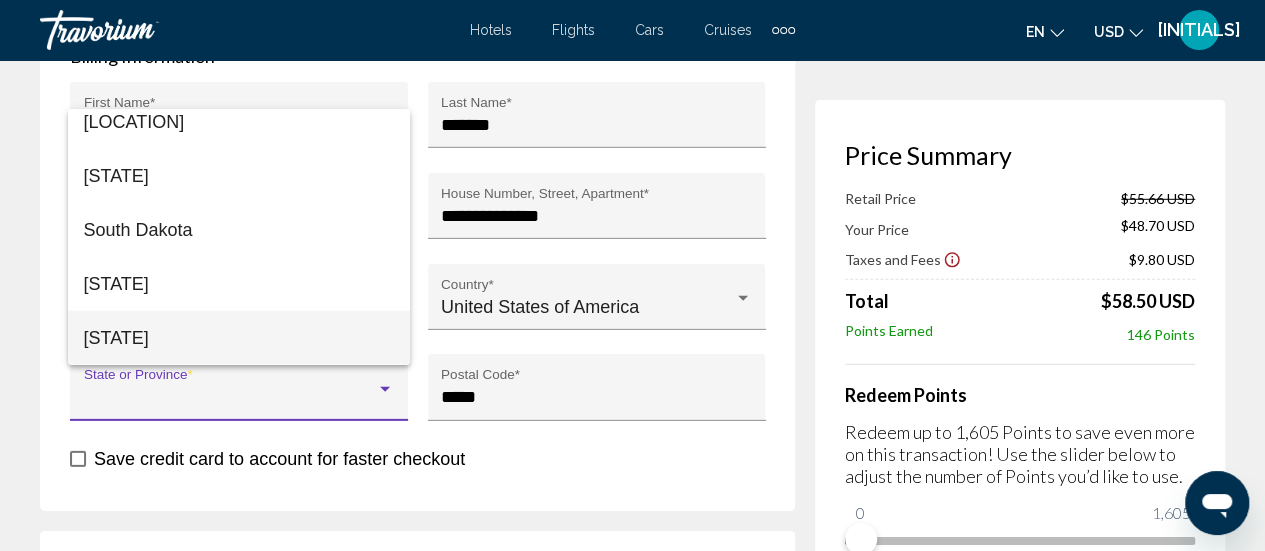 click on "[STATE]" at bounding box center [239, 338] 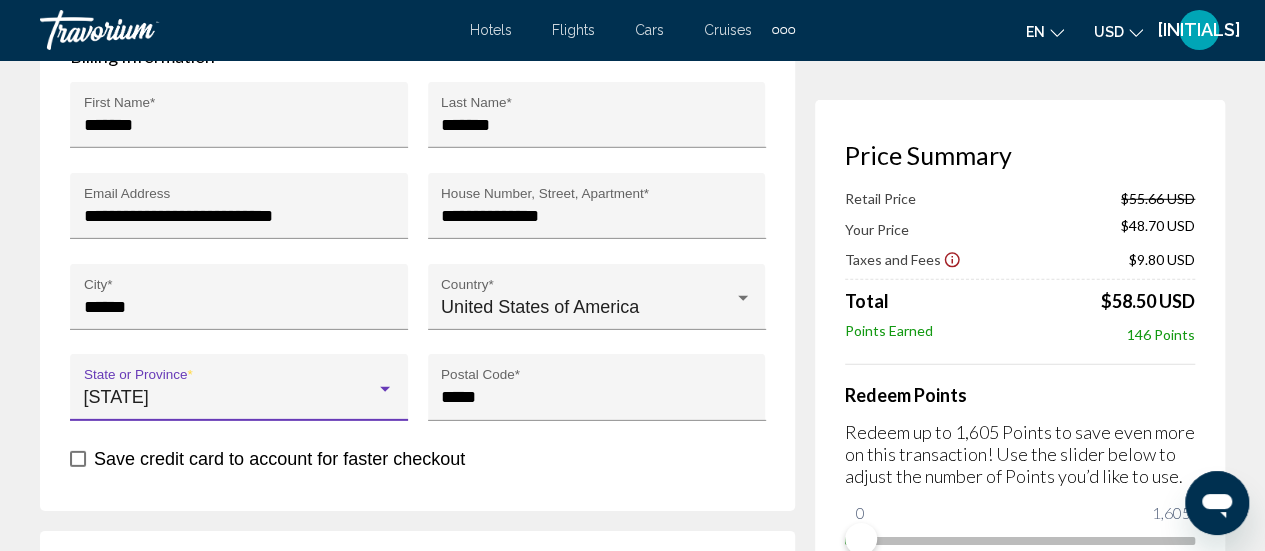 click at bounding box center (78, 459) 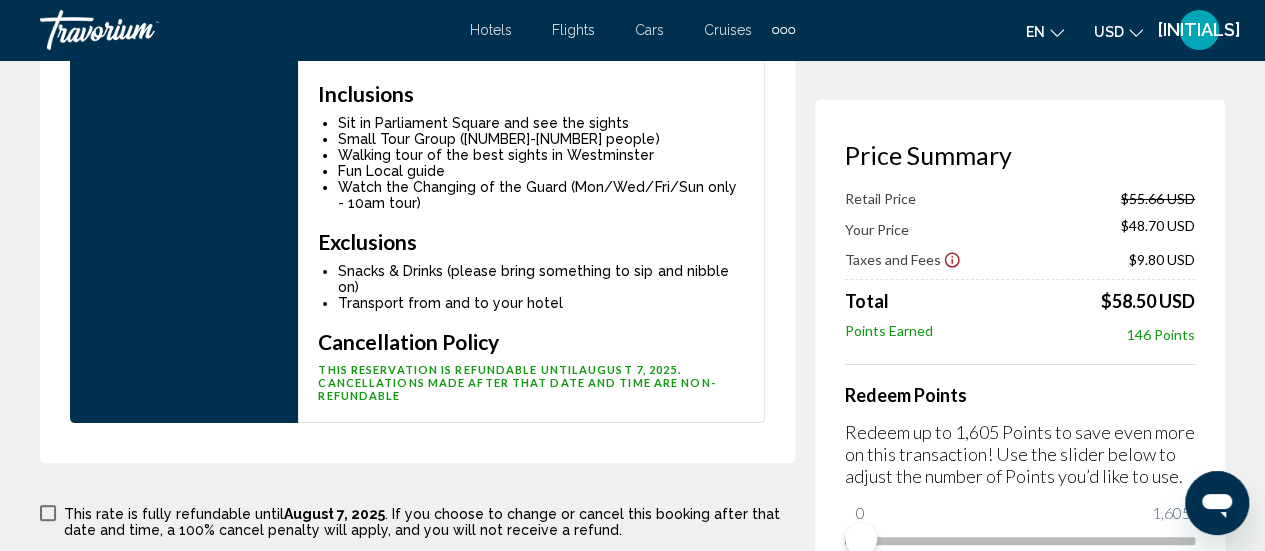 scroll, scrollTop: 3838, scrollLeft: 0, axis: vertical 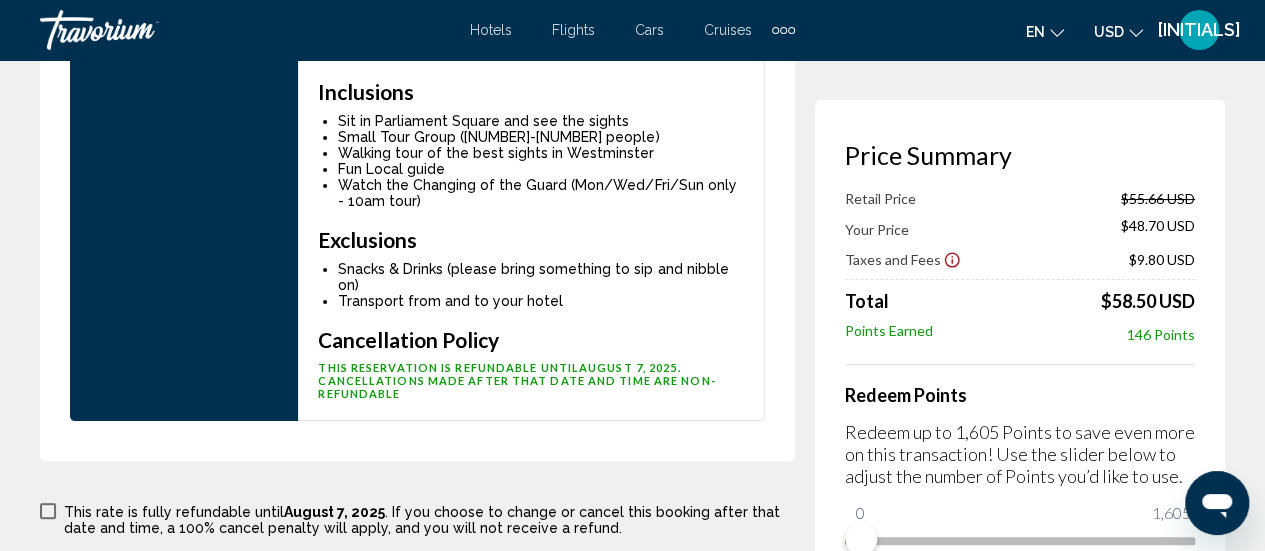 click at bounding box center (48, 511) 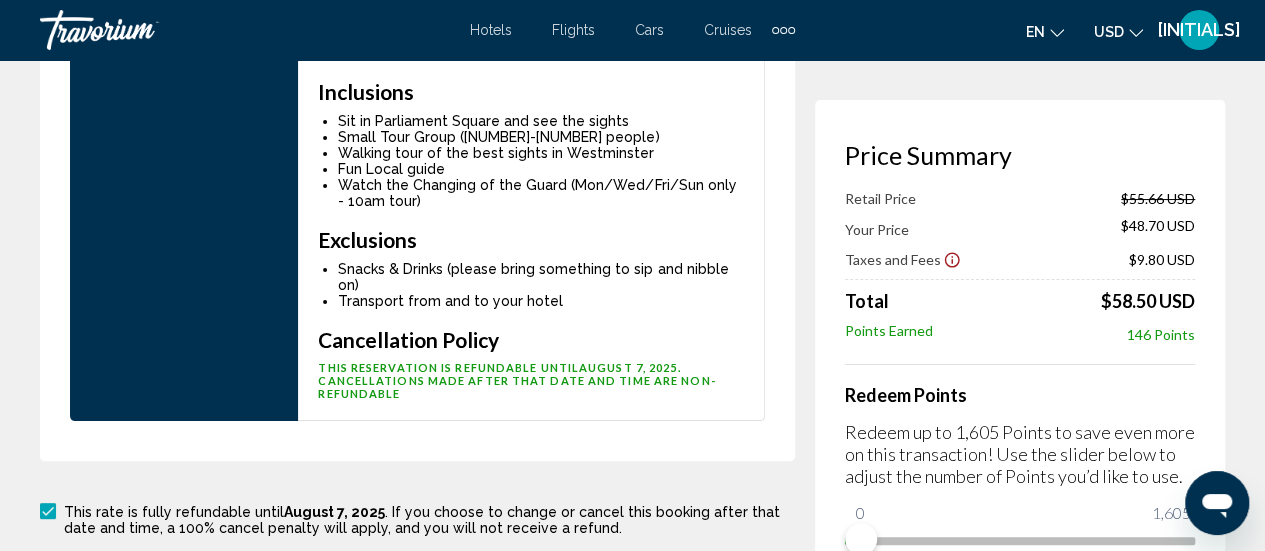 click at bounding box center (48, 566) 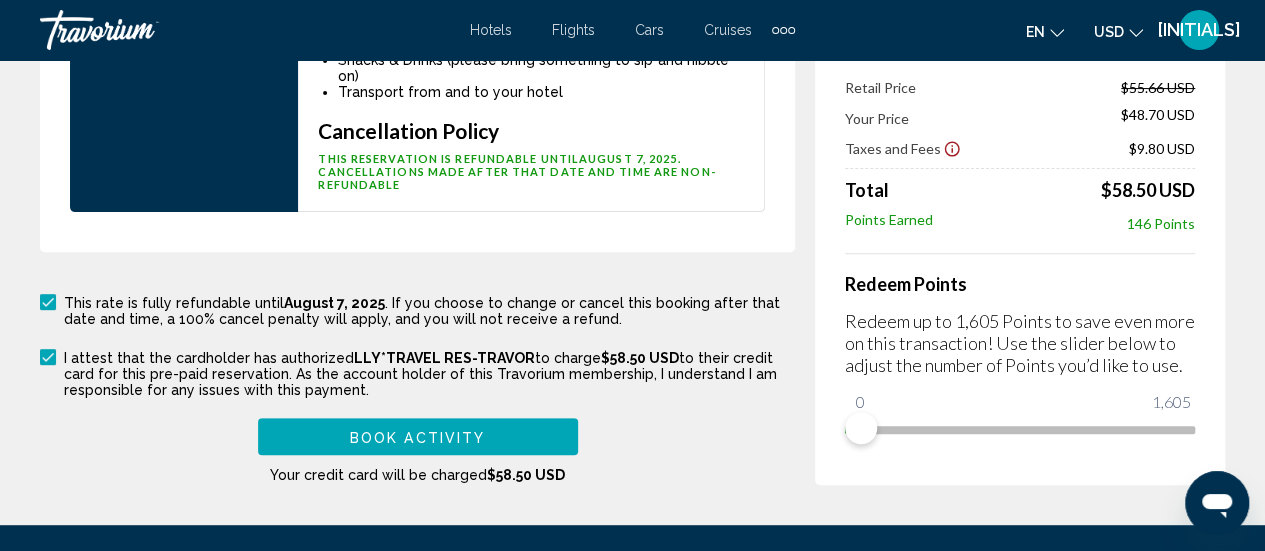 scroll, scrollTop: 4048, scrollLeft: 0, axis: vertical 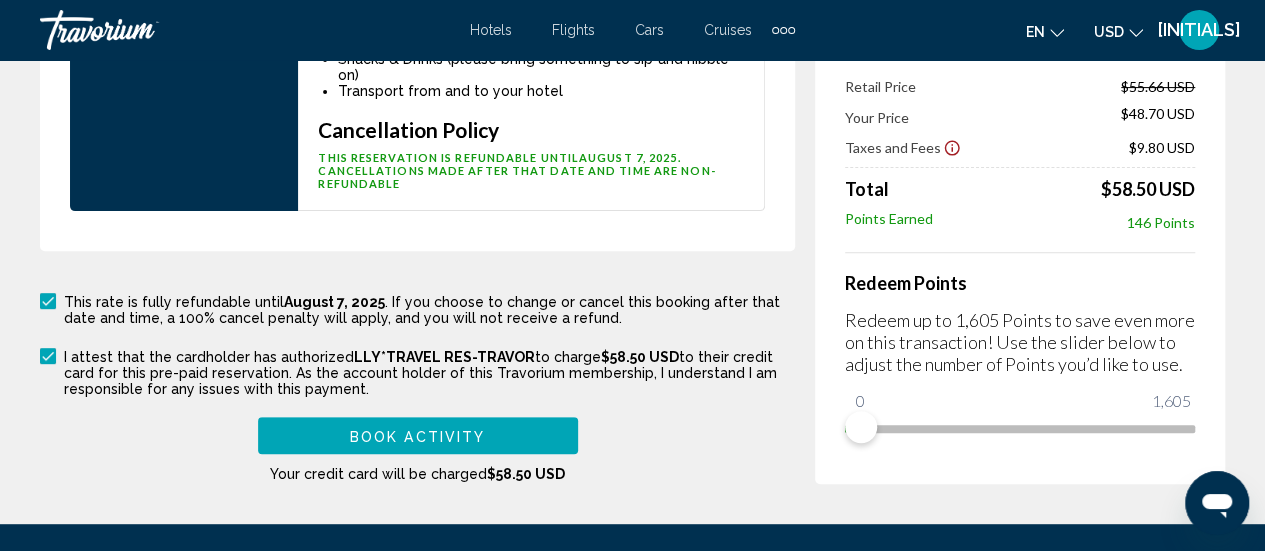 click on "Book Activity" at bounding box center [418, 435] 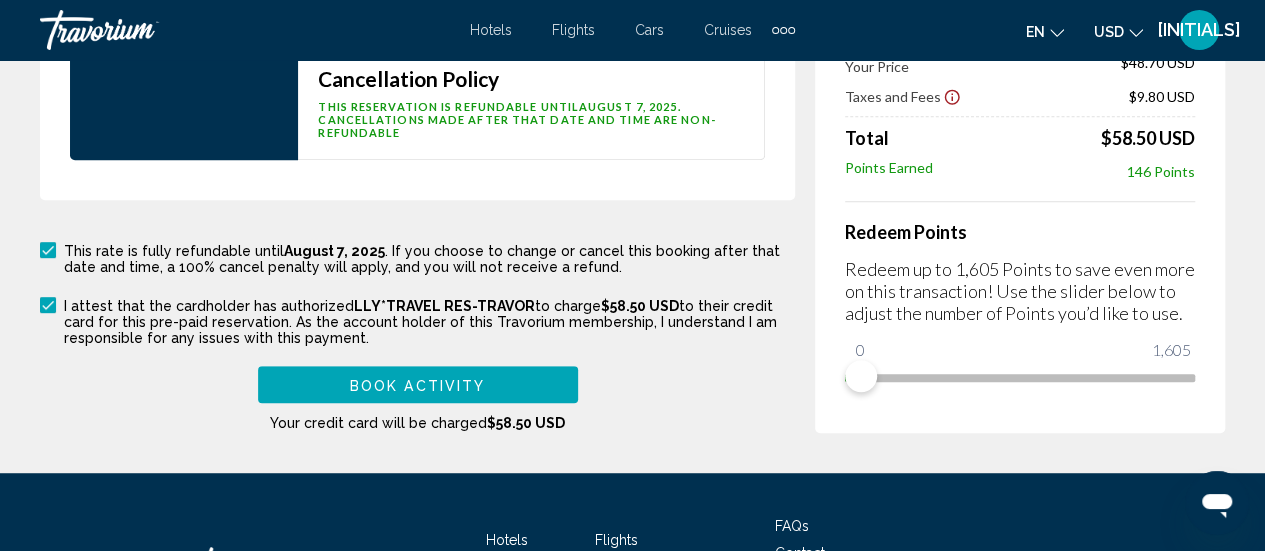 scroll, scrollTop: 4197, scrollLeft: 0, axis: vertical 